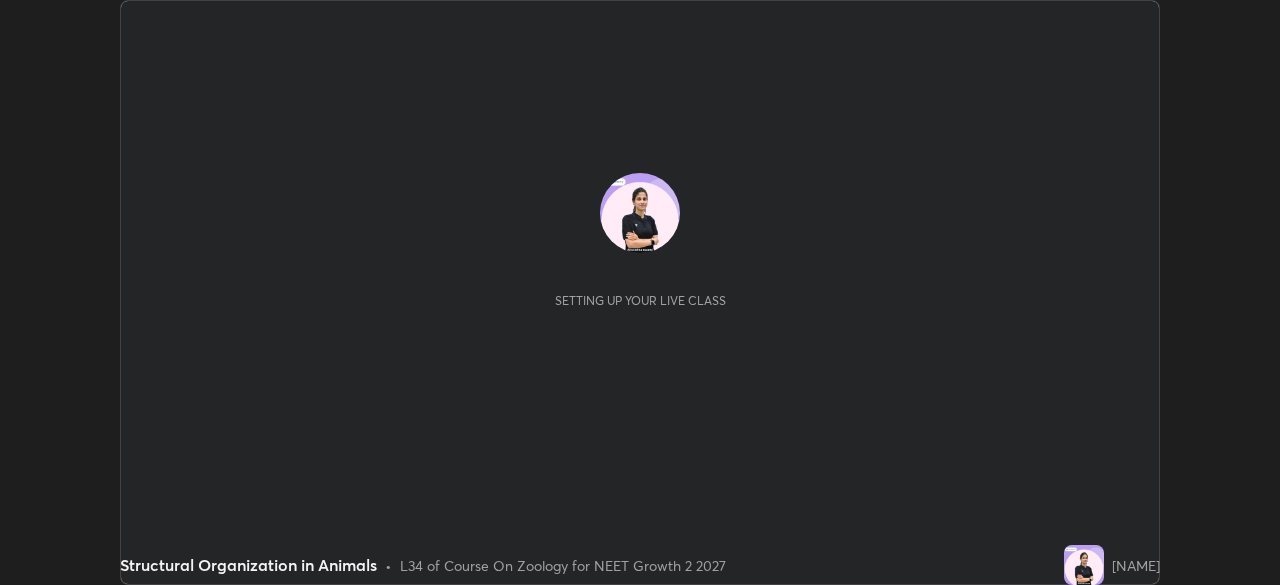 scroll, scrollTop: 0, scrollLeft: 0, axis: both 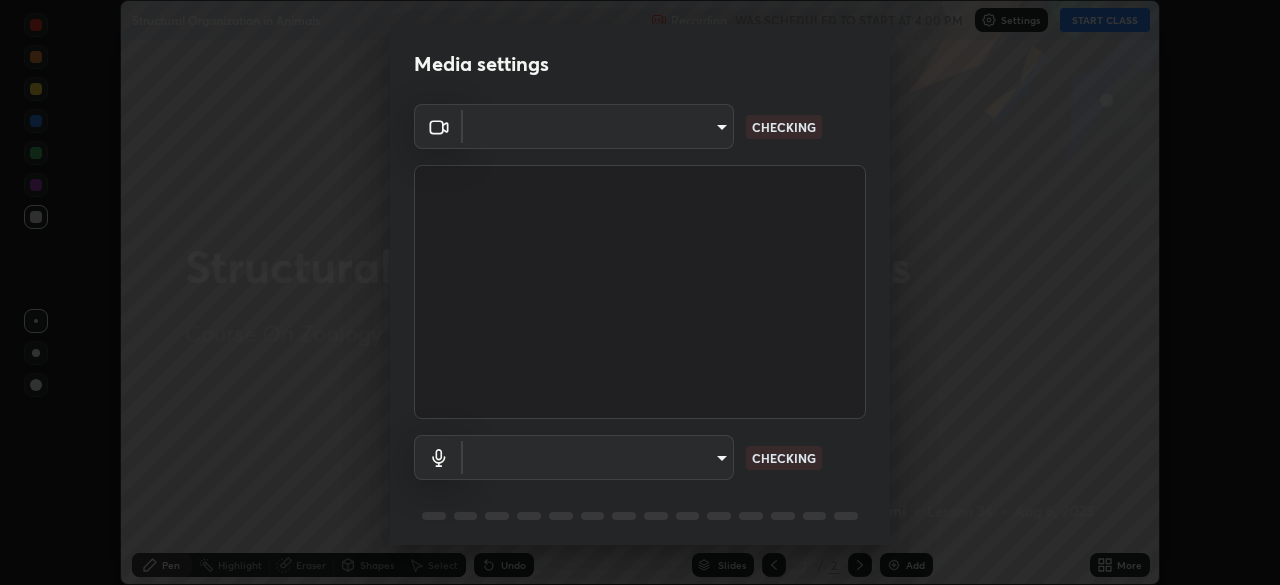 type on "1f9a14f4e709457ebf112205797e18a3e67481265364eba5019e6b99b7ce7553" 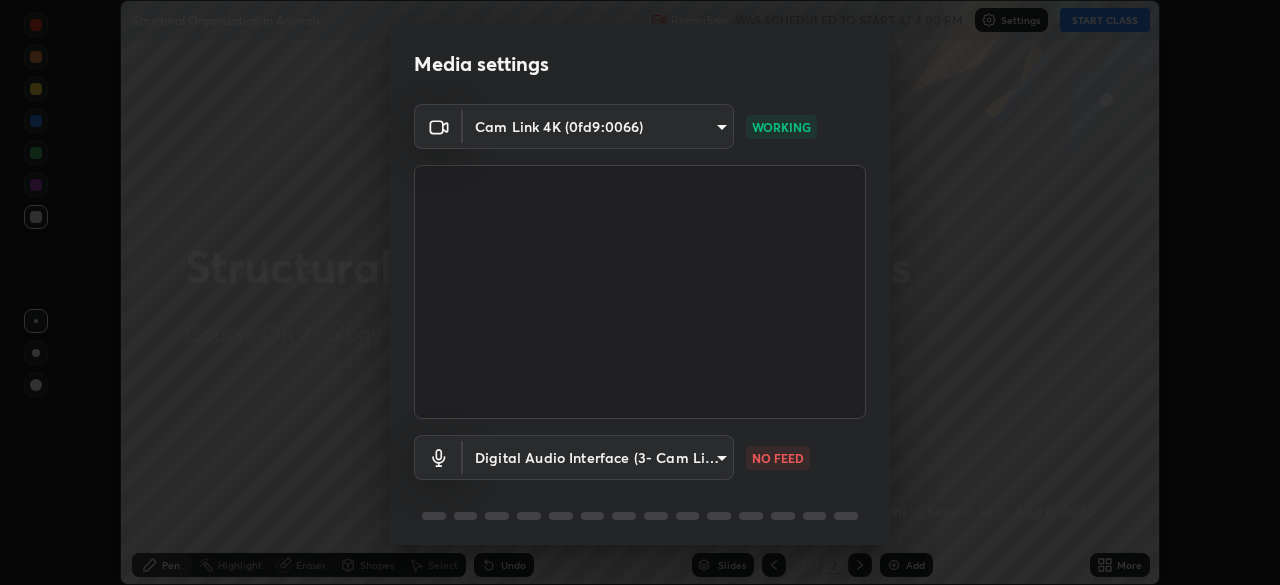 scroll, scrollTop: 71, scrollLeft: 0, axis: vertical 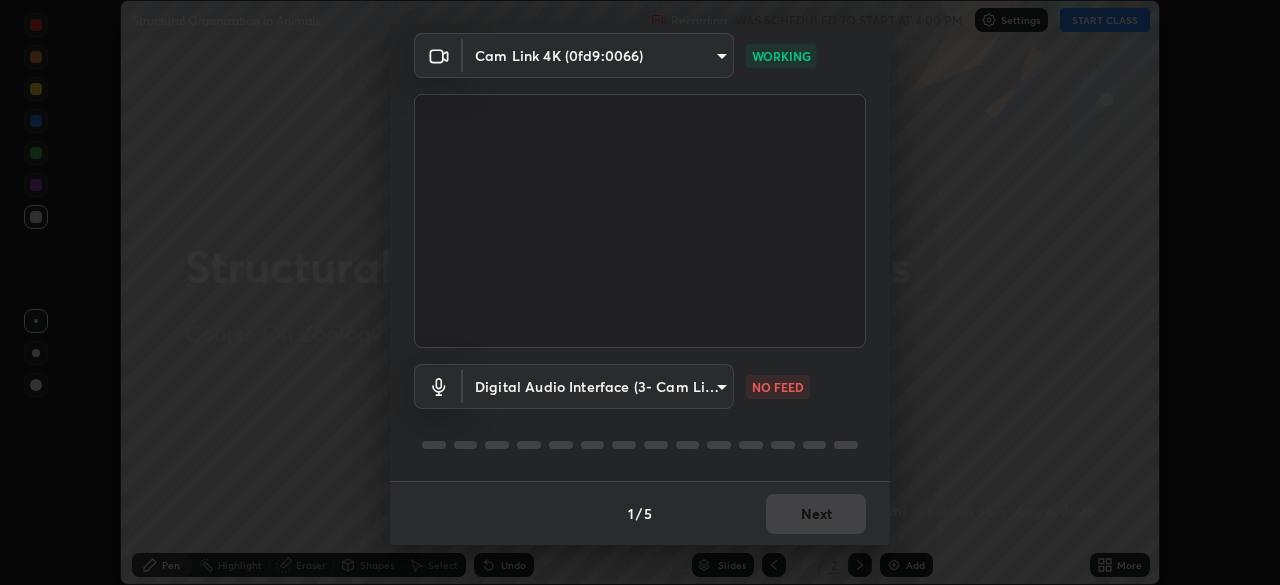click on "Erase all Structural Organization in Animals Recording WAS SCHEDULED TO START AT  4:00 PM Settings START CLASS Setting up your live class Structural Organization in Animals • L34 of Course On Zoology for NEET Growth 2 2027 [NAME] Pen Highlight Eraser Shapes Select Undo Slides 2 / 2 Add More No doubts shared Encourage your learners to ask a doubt for better clarity Report an issue Reason for reporting Buffering Chat not working Audio - Video sync issue Educator video quality low ​ Attach an image Report Media settings Cam Link 4K (0fd9:0066) [HASH] WORKING Digital Audio Interface (3- Cam Link 4K) [HASH] NO FEED 1 / 5 Next" at bounding box center (640, 292) 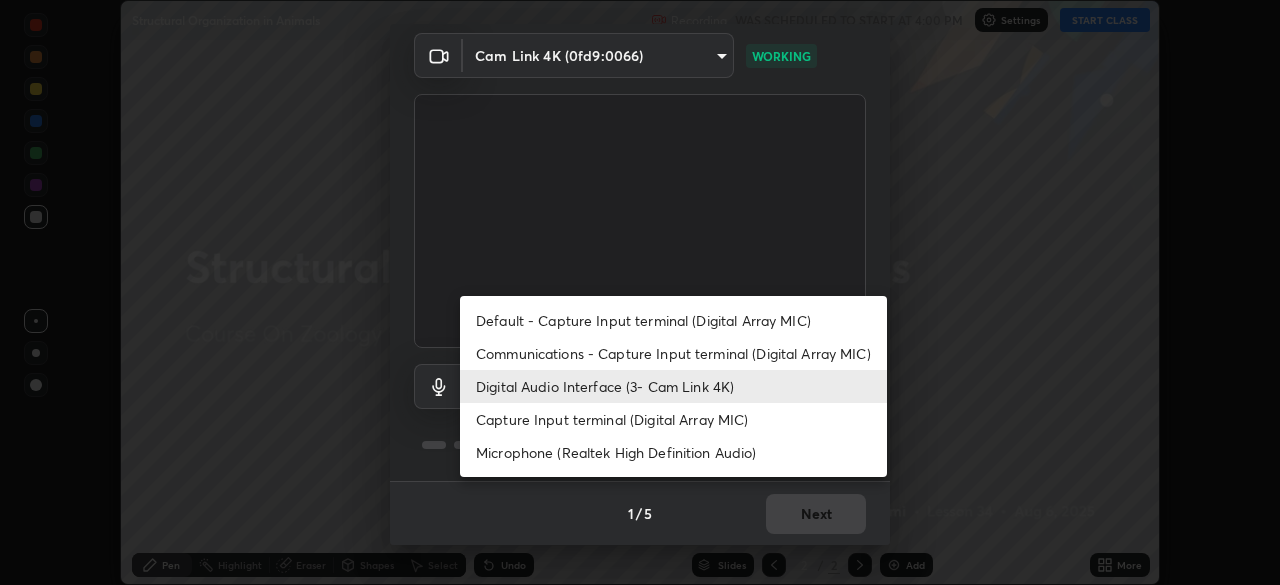 click on "Microphone (Realtek High Definition Audio)" at bounding box center [673, 452] 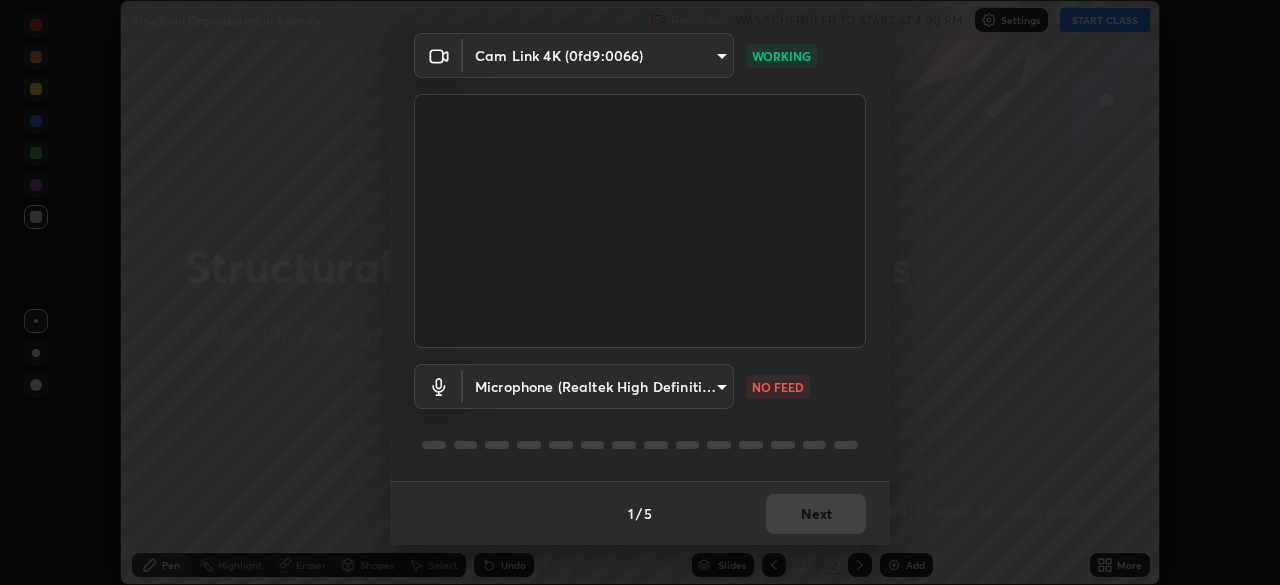 click on "Erase all Structural Organization in Animals Recording WAS SCHEDULED TO START AT  4:00 PM Settings START CLASS Setting up your live class Structural Organization in Animals • L34 of Course On Zoology for NEET Growth 2 2027 [NAME] Pen Highlight Eraser Shapes Select Undo Slides 2 / 2 Add More No doubts shared Encourage your learners to ask a doubt for better clarity Report an issue Reason for reporting Buffering Chat not working Audio - Video sync issue Educator video quality low ​ Attach an image Report Media settings Cam Link 4K (0fd9:0066) [HASH] WORKING Microphone (Realtek High Definition Audio) [HASH] NO FEED 1 / 5 Next" at bounding box center (640, 292) 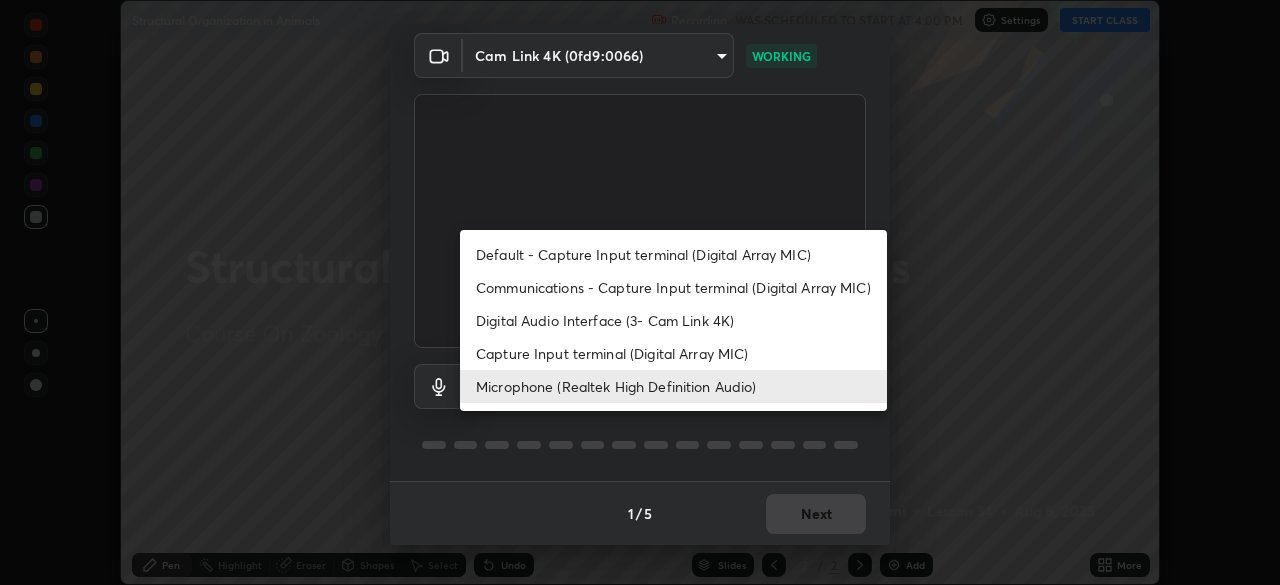 click on "Communications - Capture Input terminal (Digital Array MIC)" at bounding box center [673, 287] 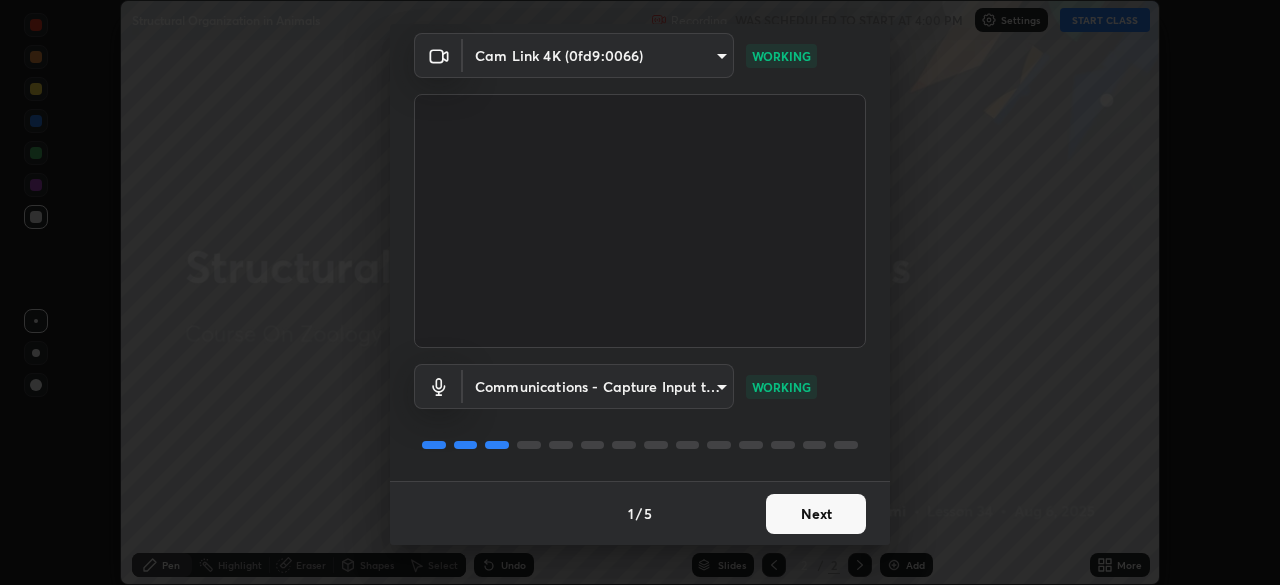 click on "Next" at bounding box center [816, 514] 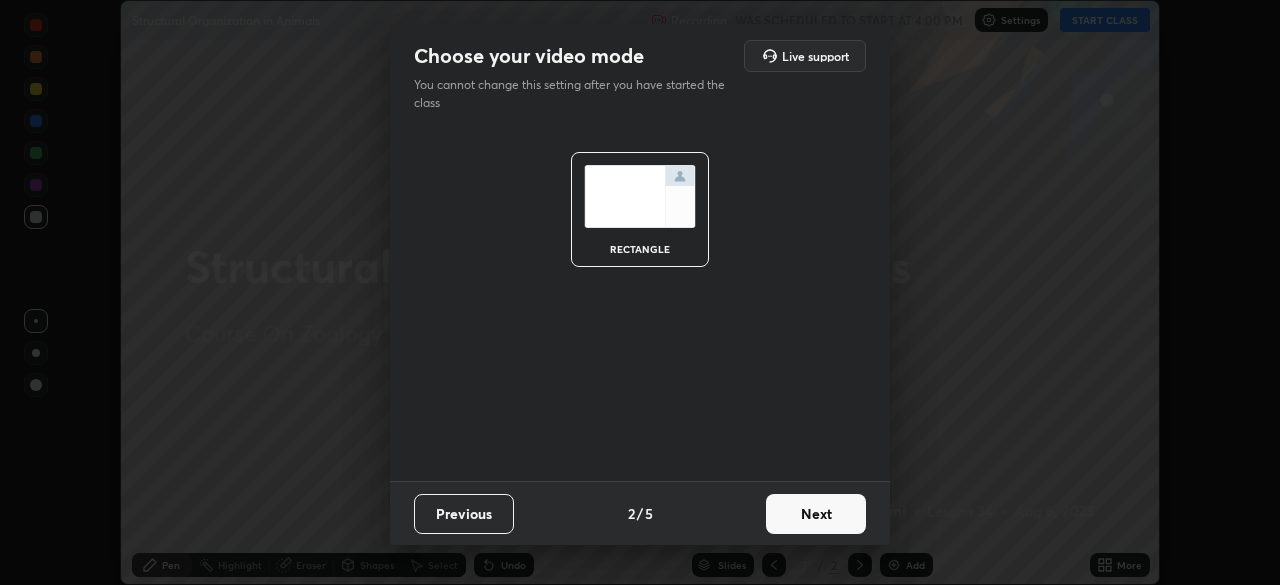 scroll, scrollTop: 0, scrollLeft: 0, axis: both 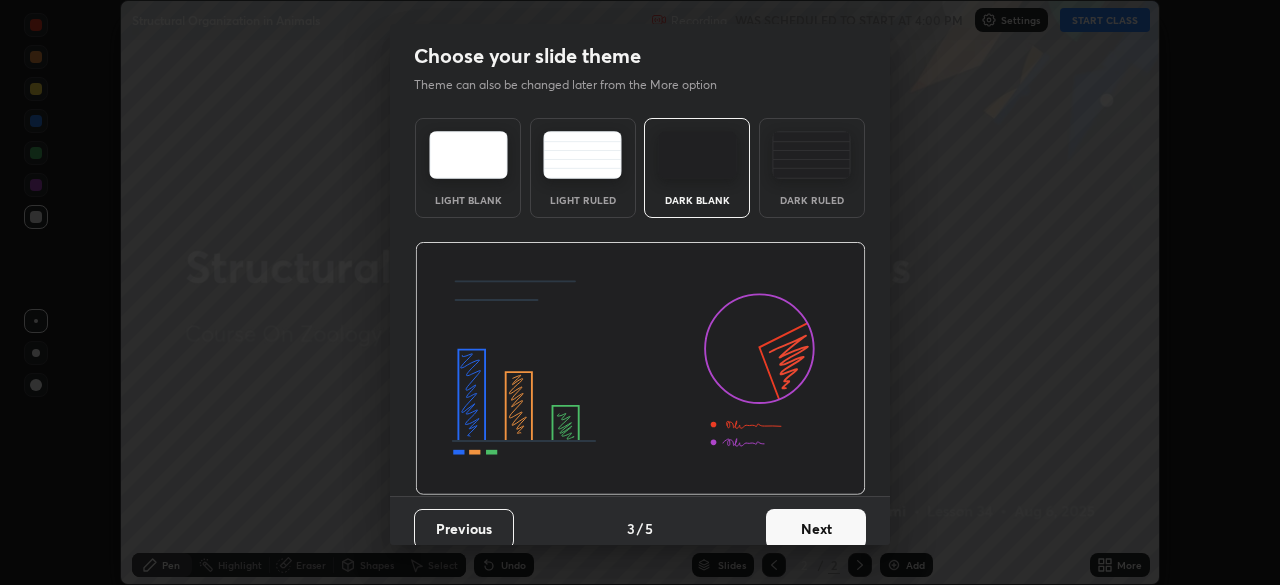click on "Next" at bounding box center (816, 529) 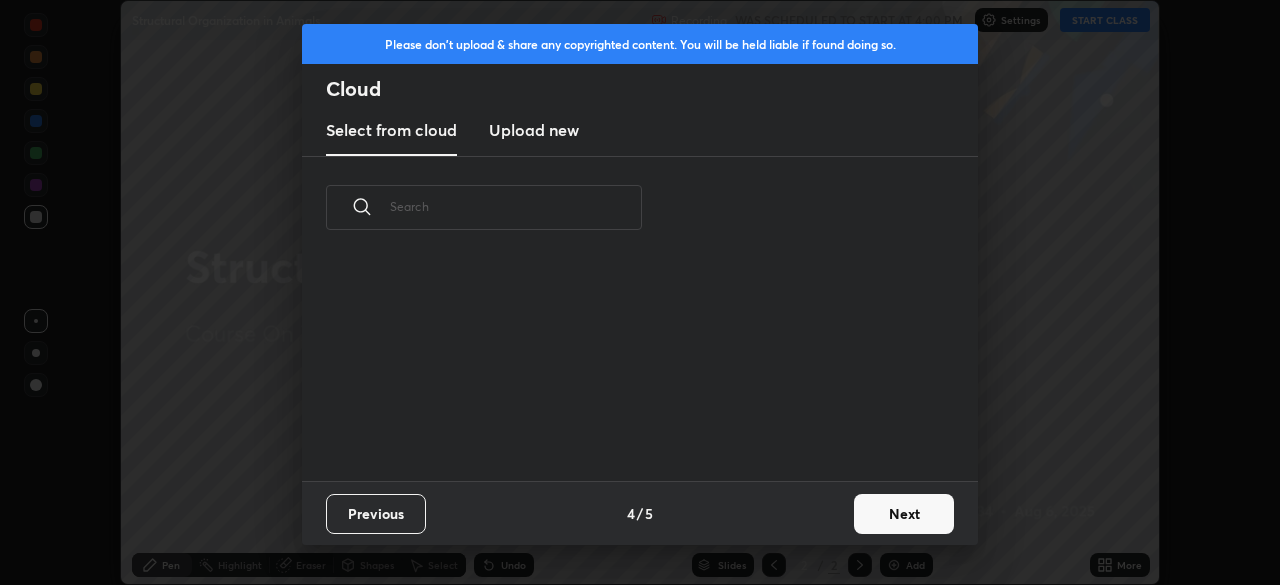 click on "Next" at bounding box center (904, 514) 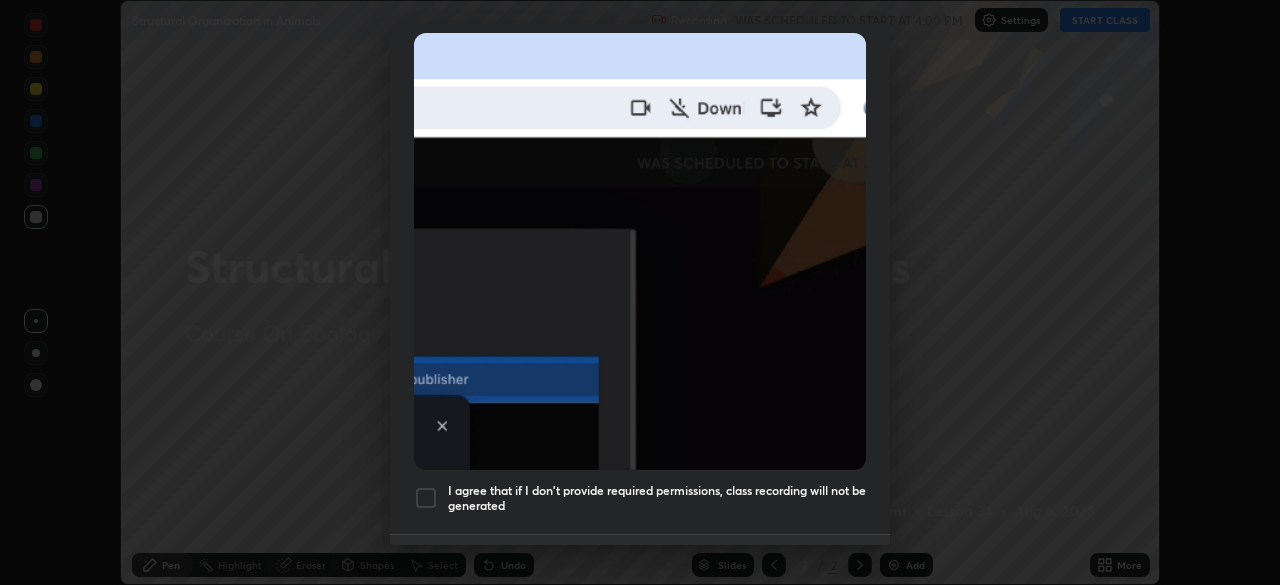 scroll, scrollTop: 479, scrollLeft: 0, axis: vertical 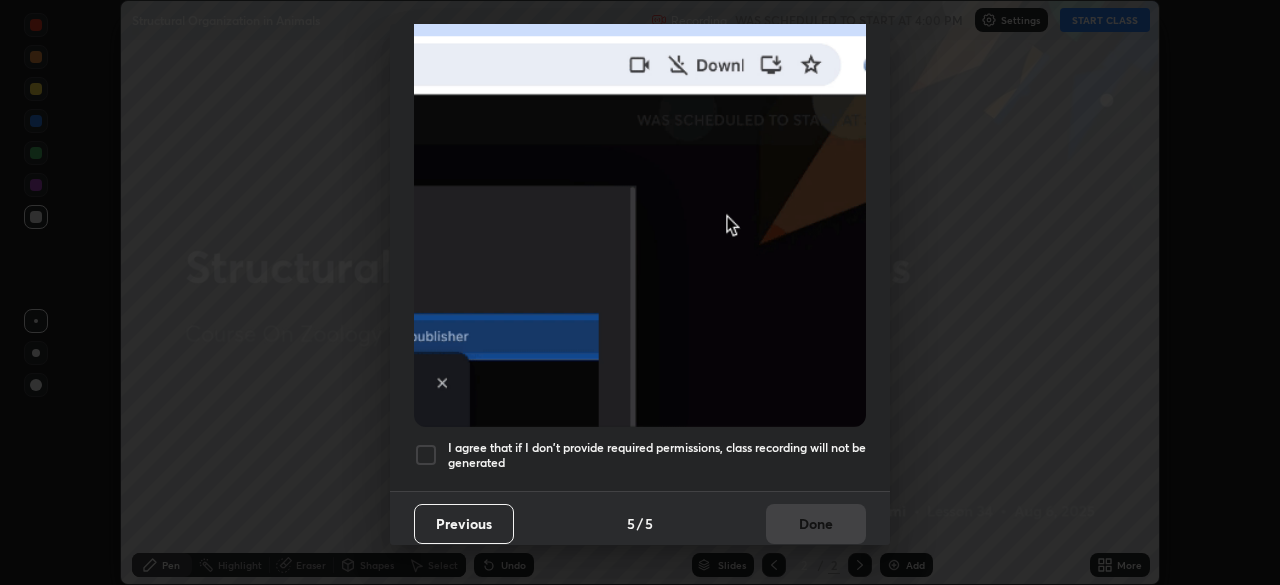 click at bounding box center (426, 455) 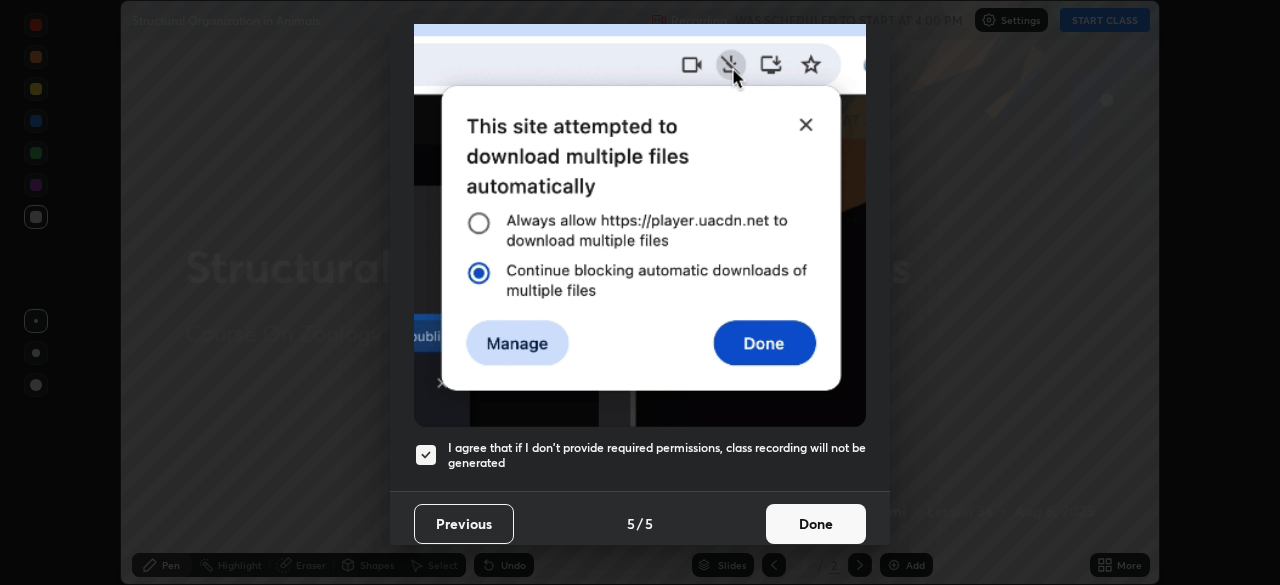 click on "Done" at bounding box center [816, 524] 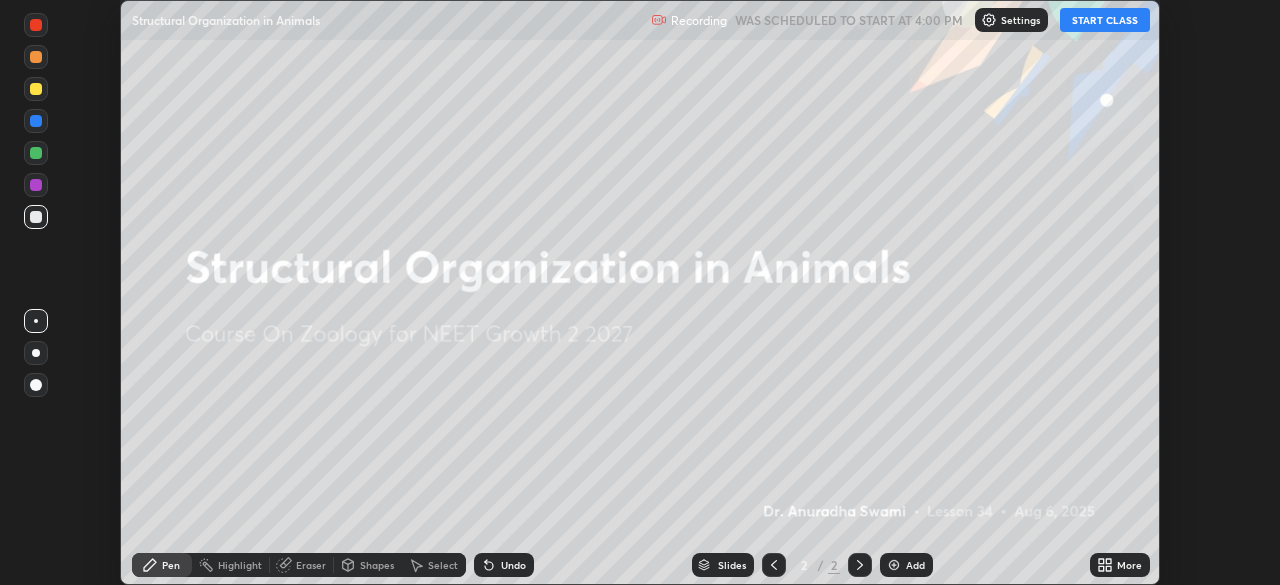 click on "START CLASS" at bounding box center (1105, 20) 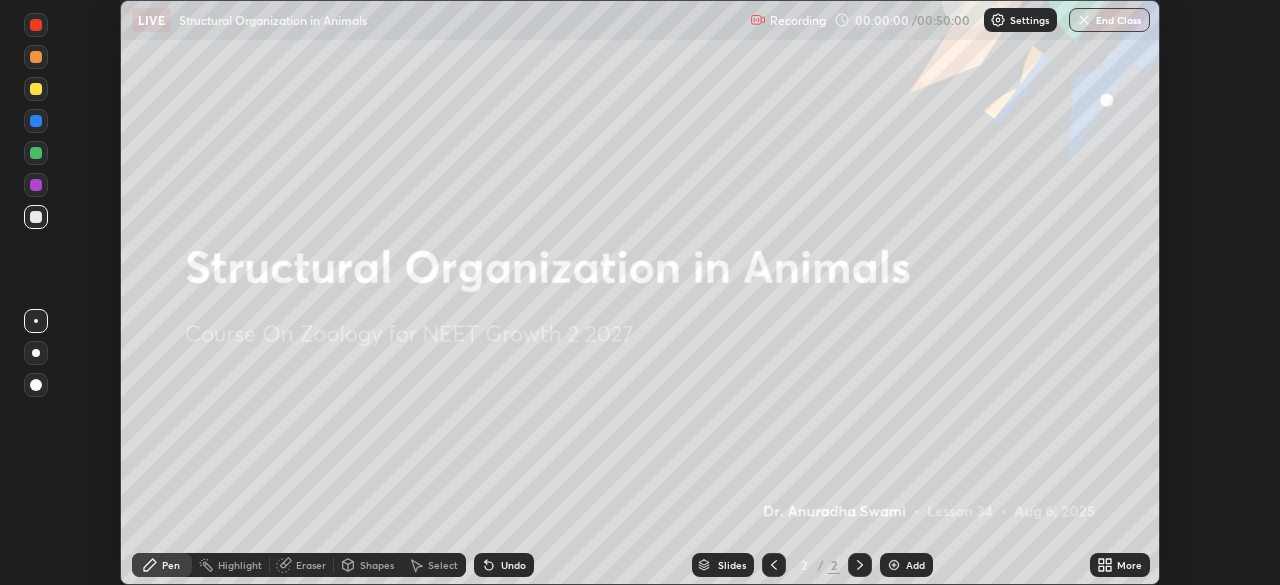 click 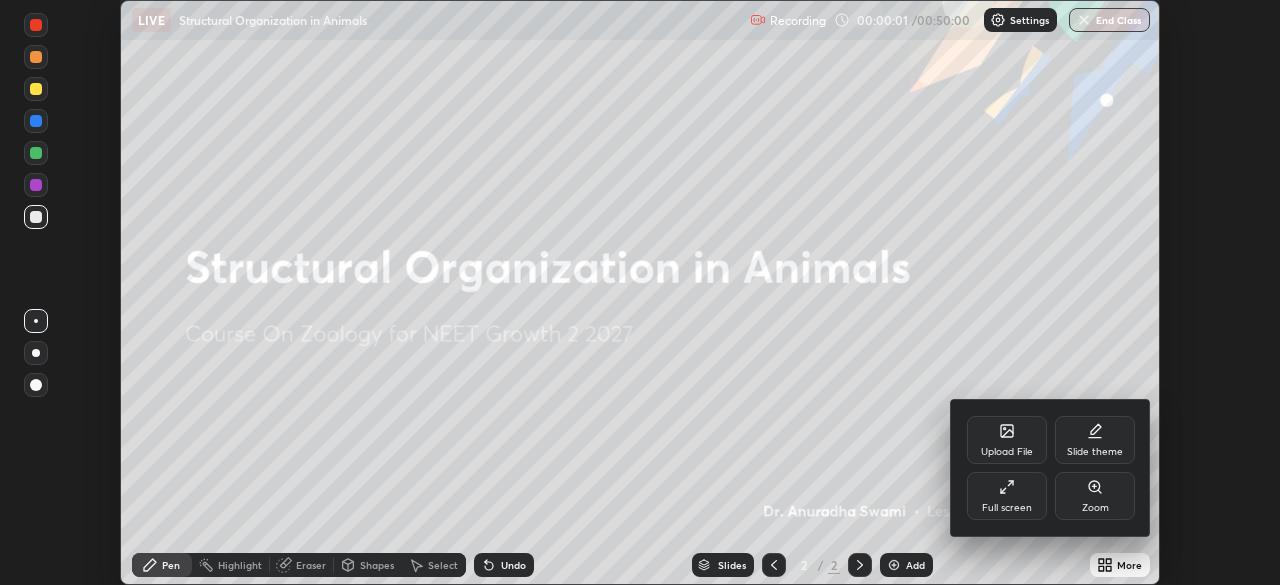 click on "Upload File" at bounding box center [1007, 440] 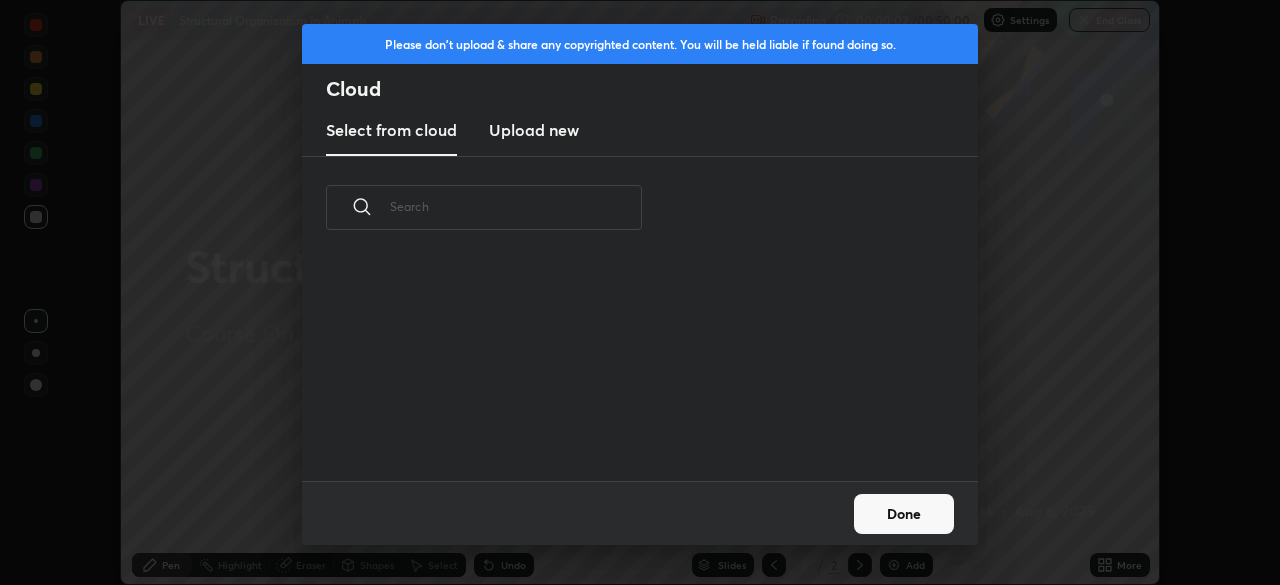 scroll, scrollTop: 7, scrollLeft: 11, axis: both 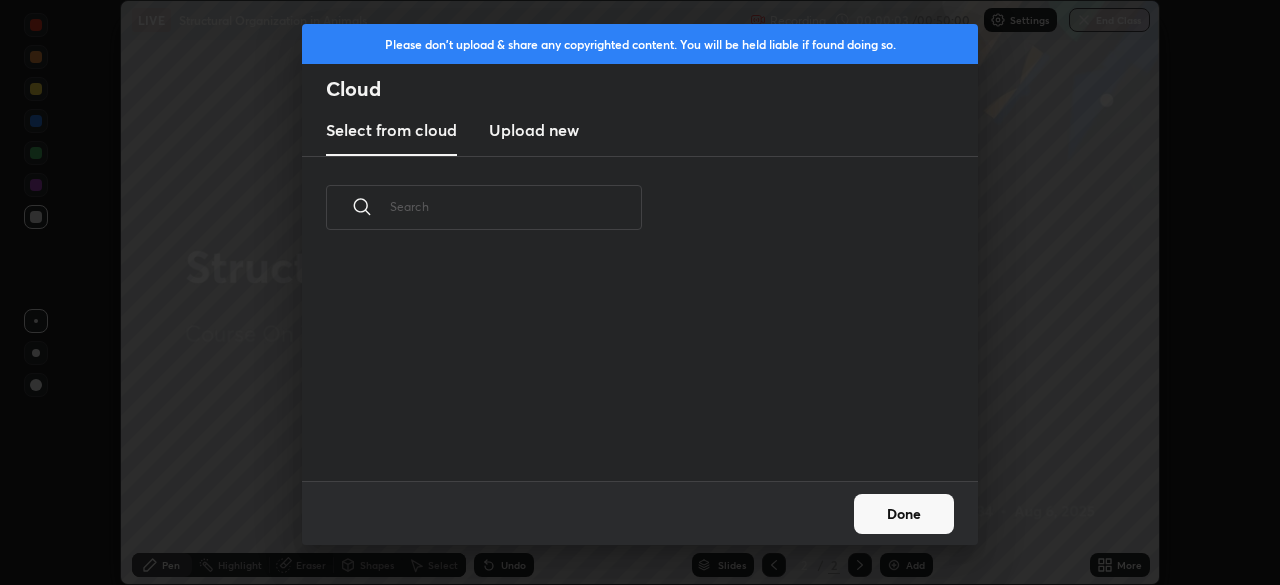 click on "Upload new" at bounding box center [534, 130] 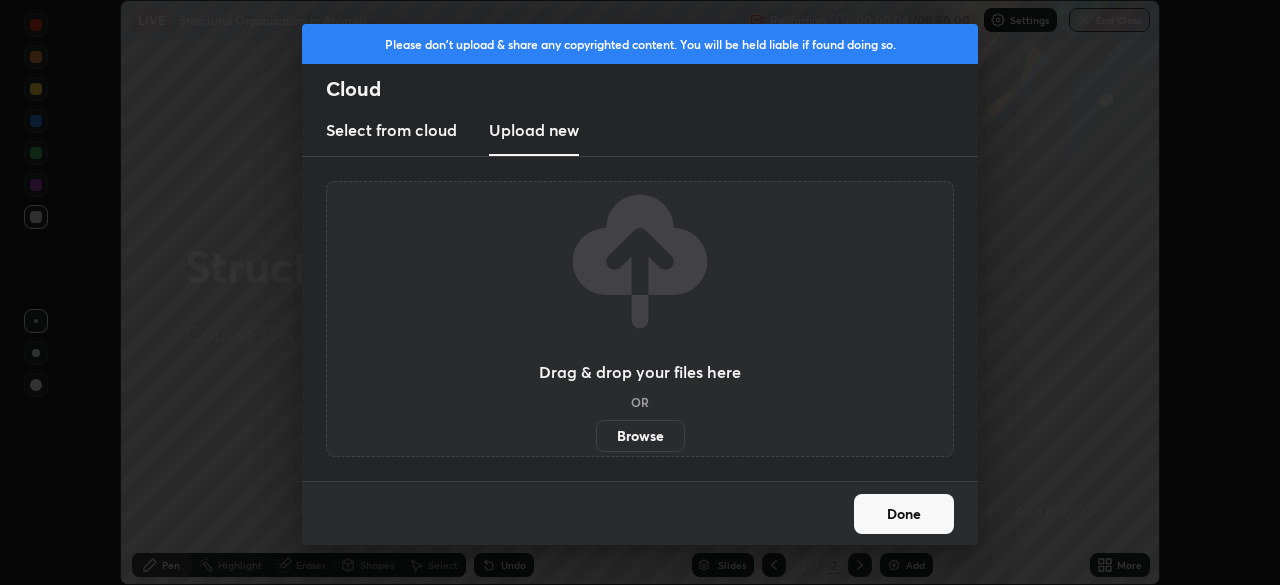 click on "Browse" at bounding box center (640, 436) 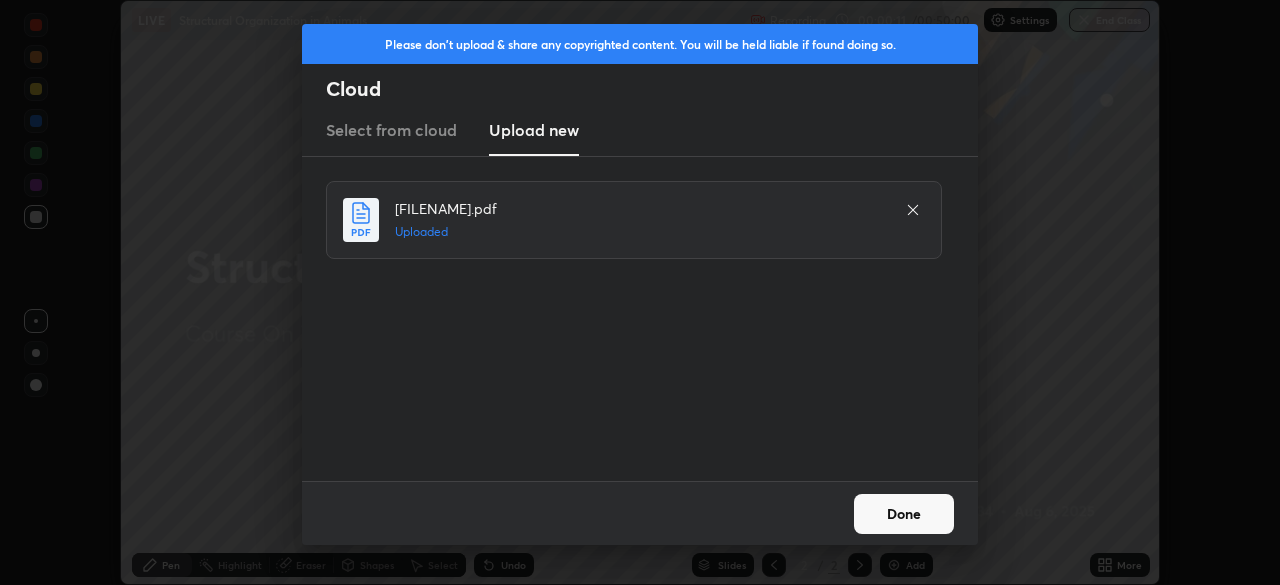 click on "Done" at bounding box center (904, 514) 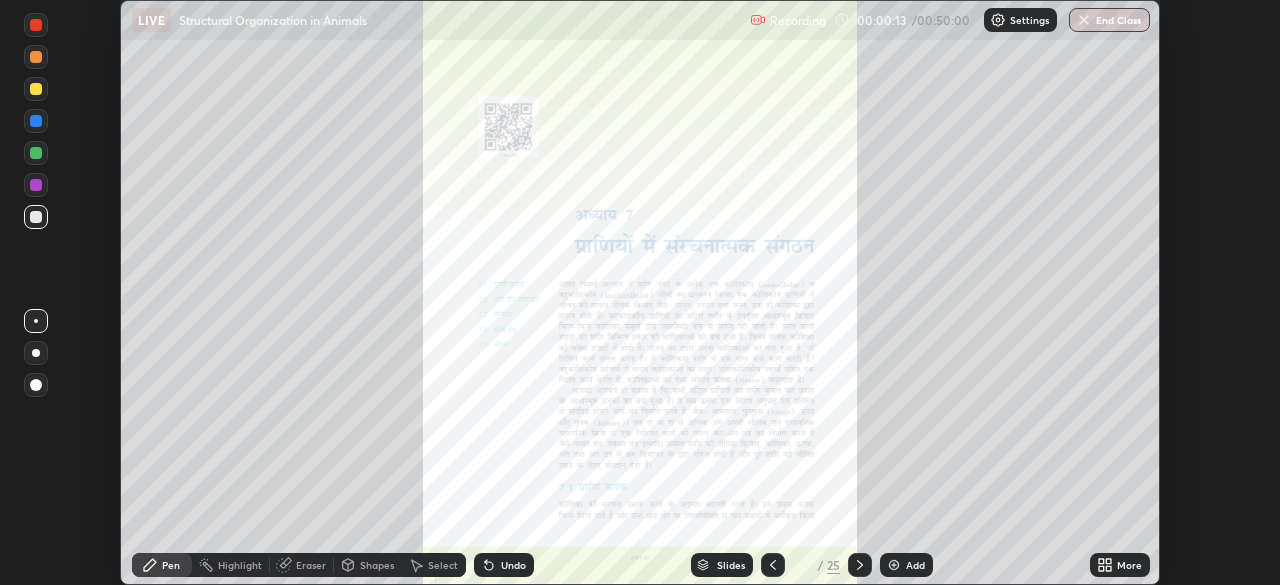 click on "More" at bounding box center (1120, 565) 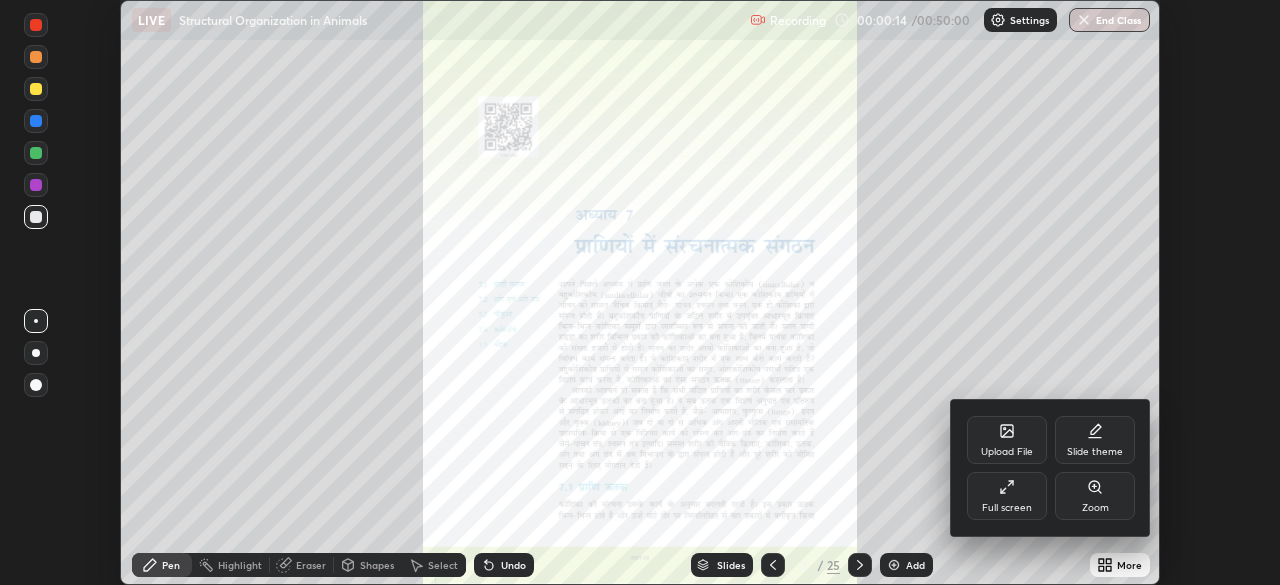 click on "Full screen" at bounding box center [1007, 496] 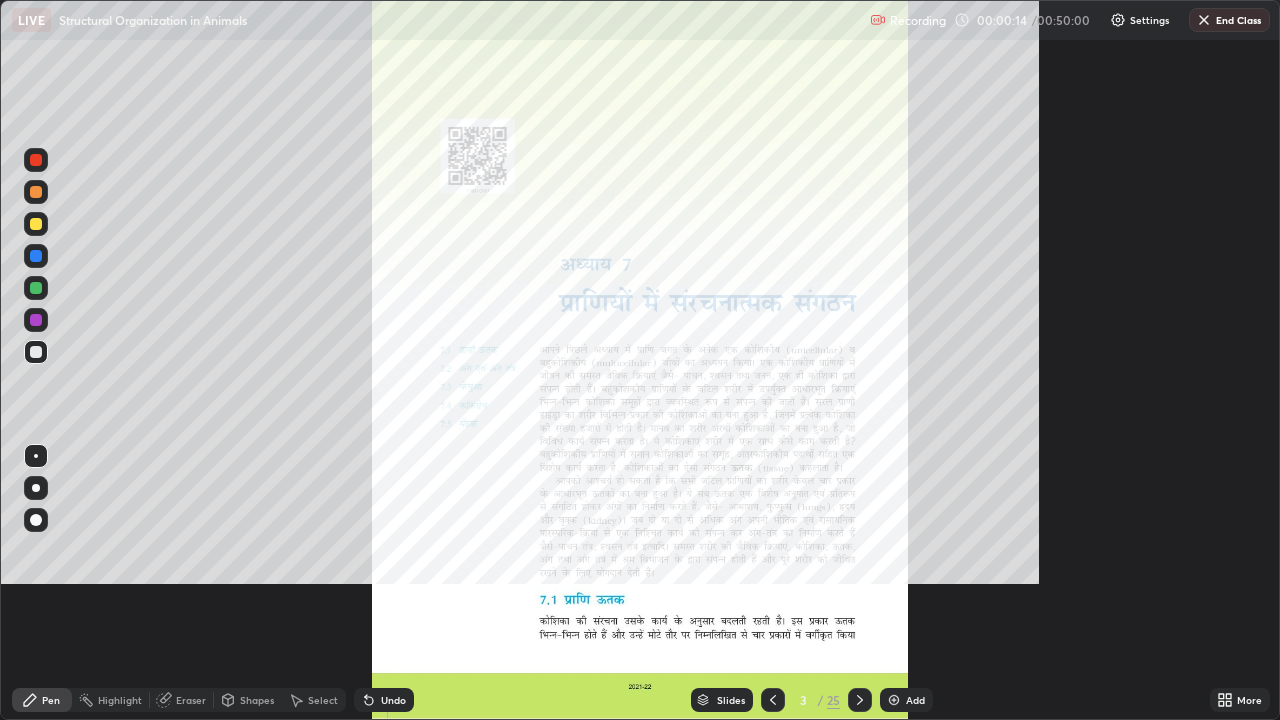 scroll, scrollTop: 99280, scrollLeft: 98720, axis: both 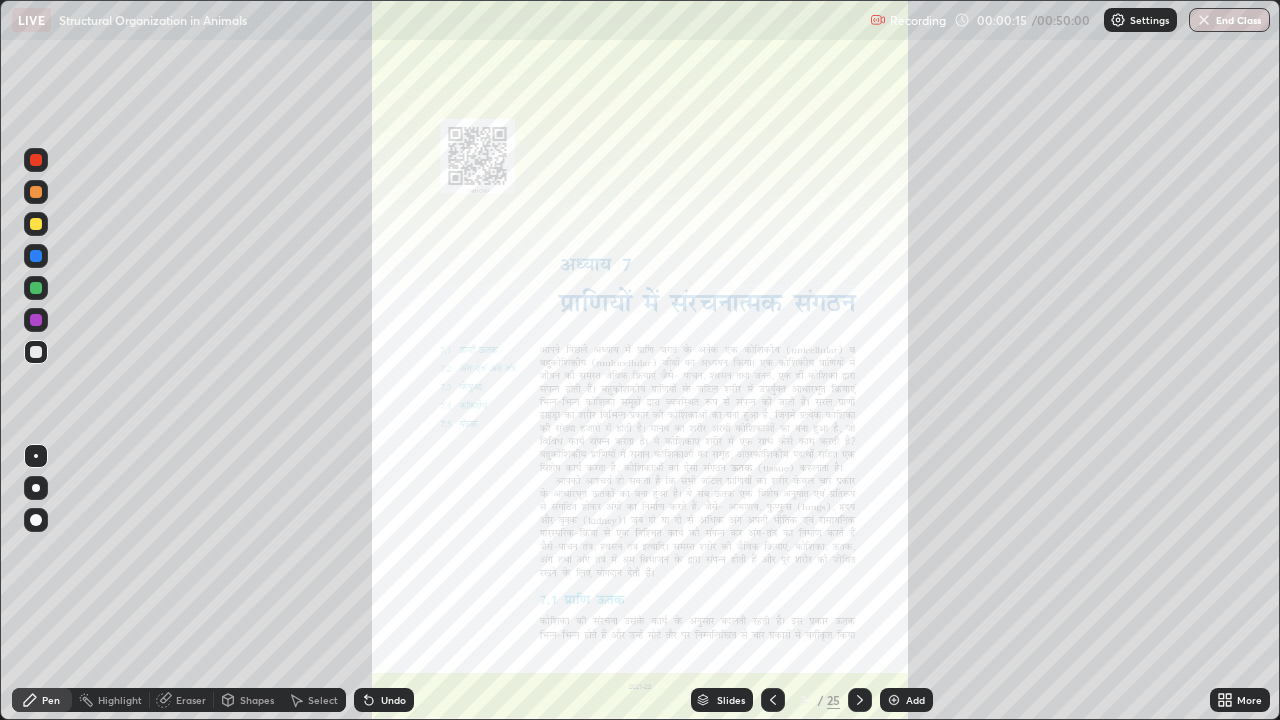 click on "Slides" at bounding box center [731, 700] 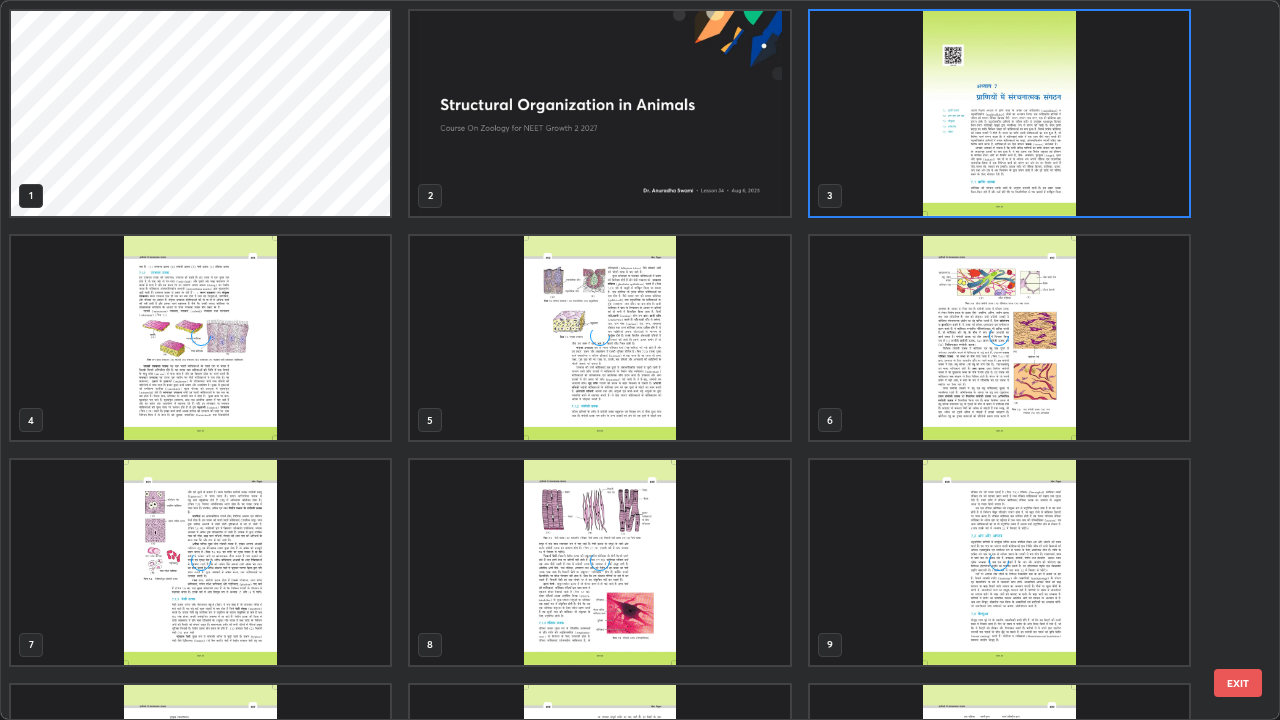 scroll, scrollTop: 7, scrollLeft: 11, axis: both 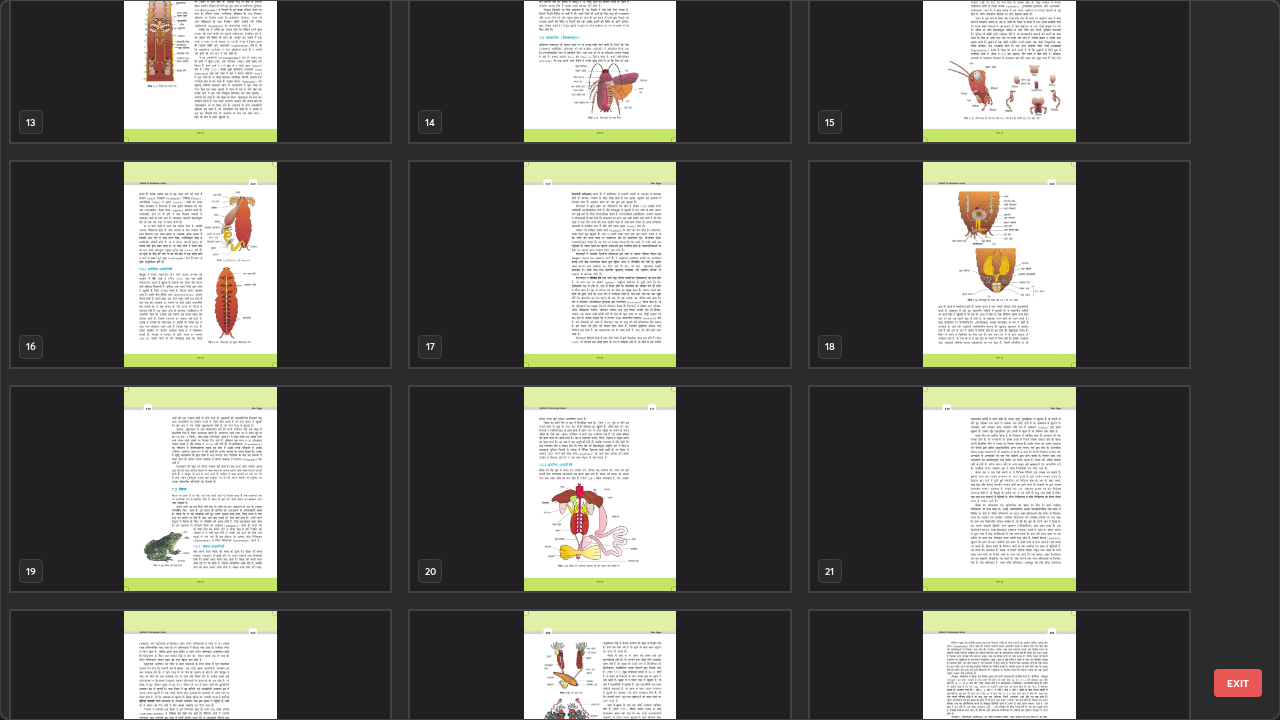 click at bounding box center [599, 264] 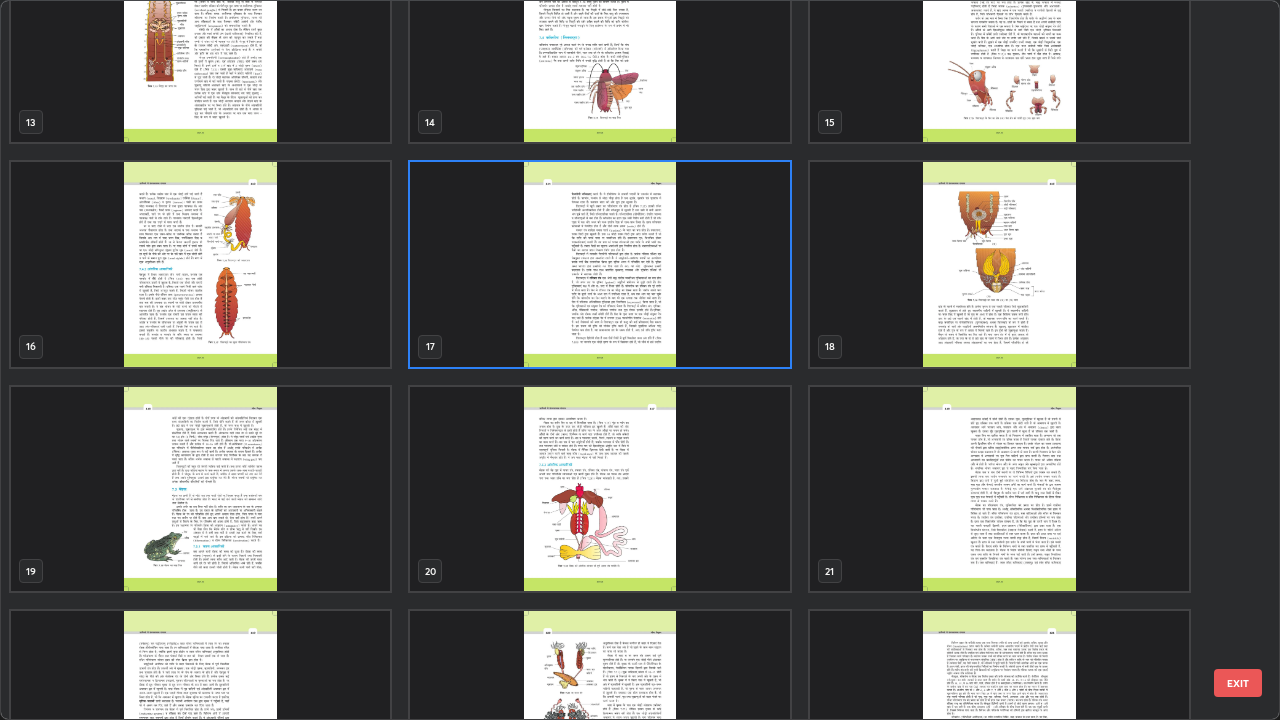 click at bounding box center [599, 264] 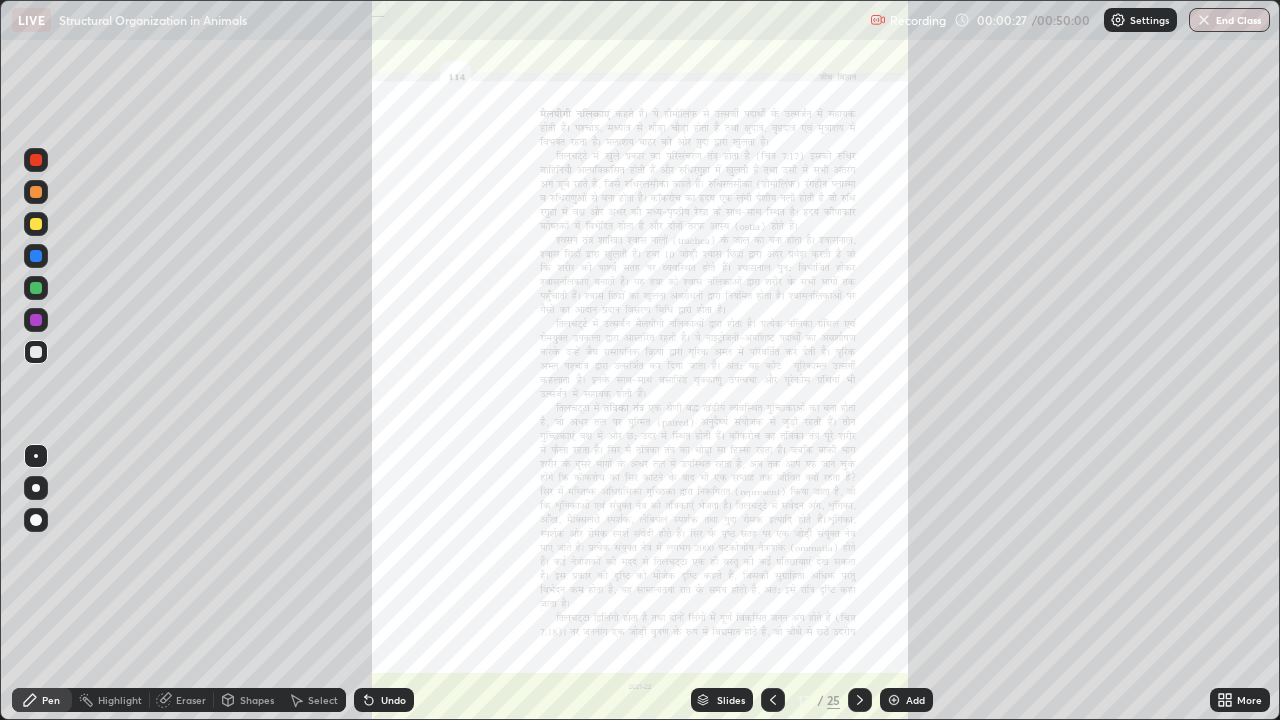 click at bounding box center [599, 264] 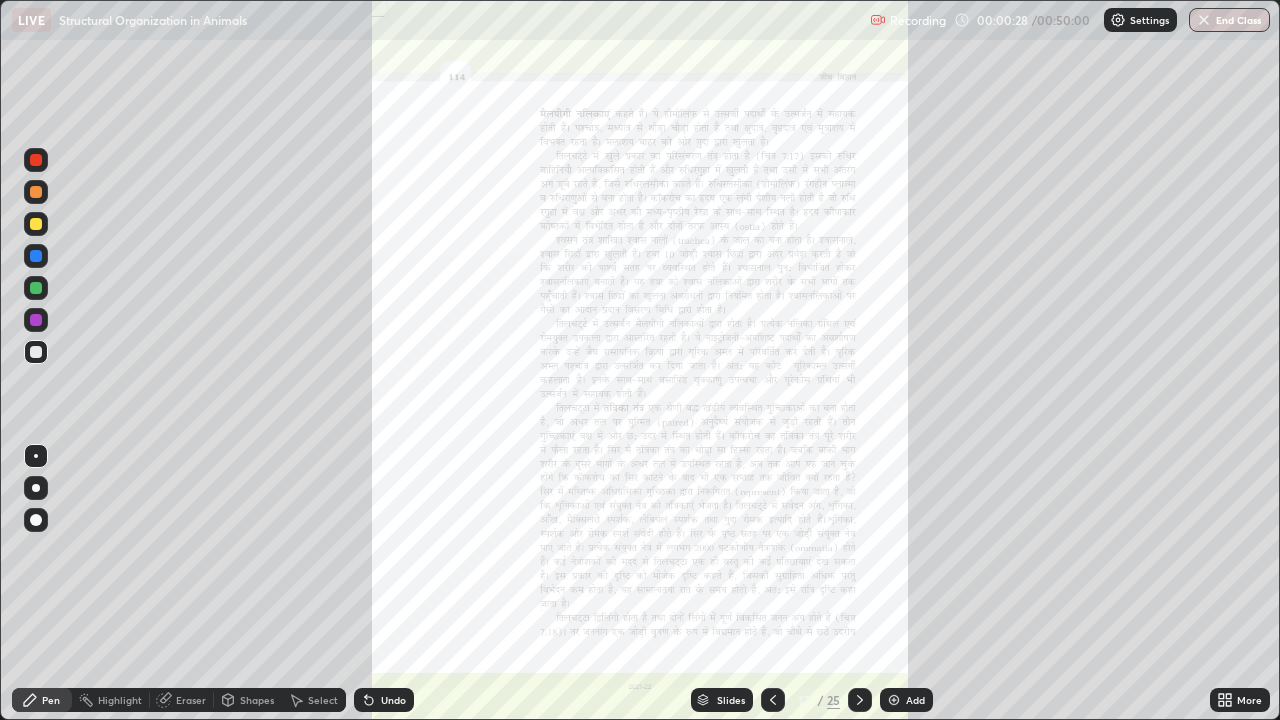 click 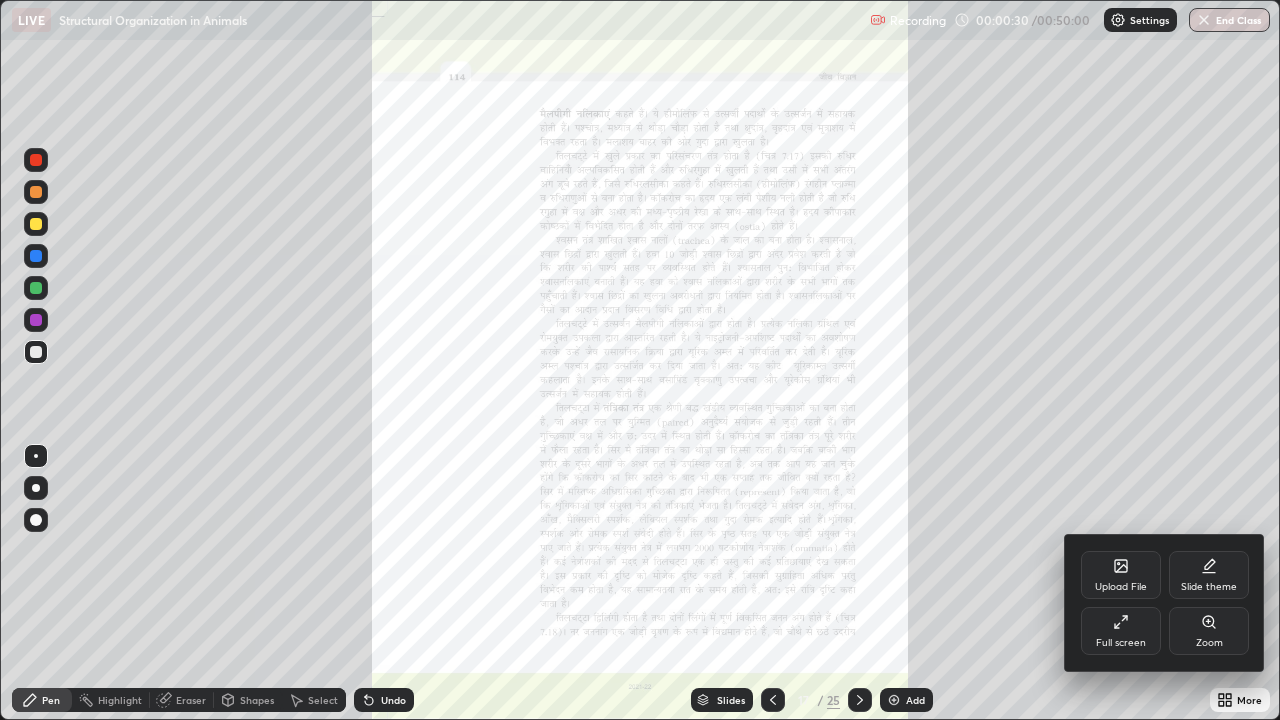 click on "Zoom" at bounding box center (1209, 631) 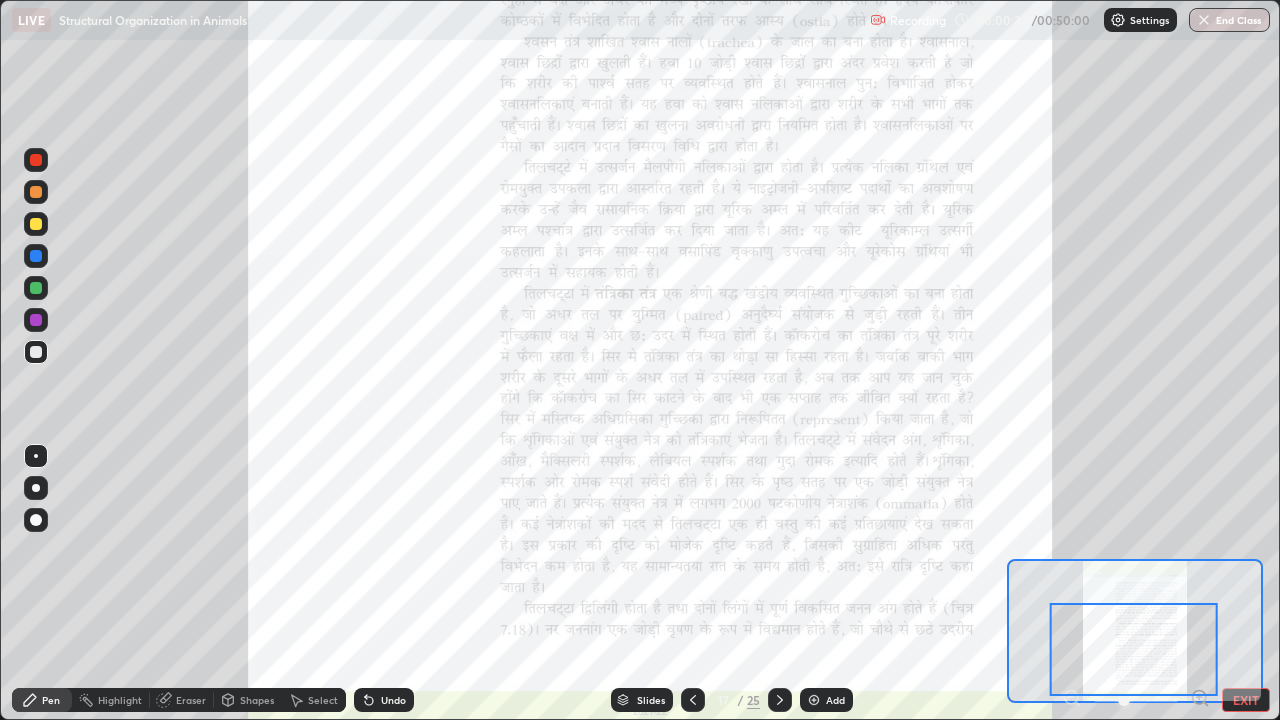 click at bounding box center (36, 320) 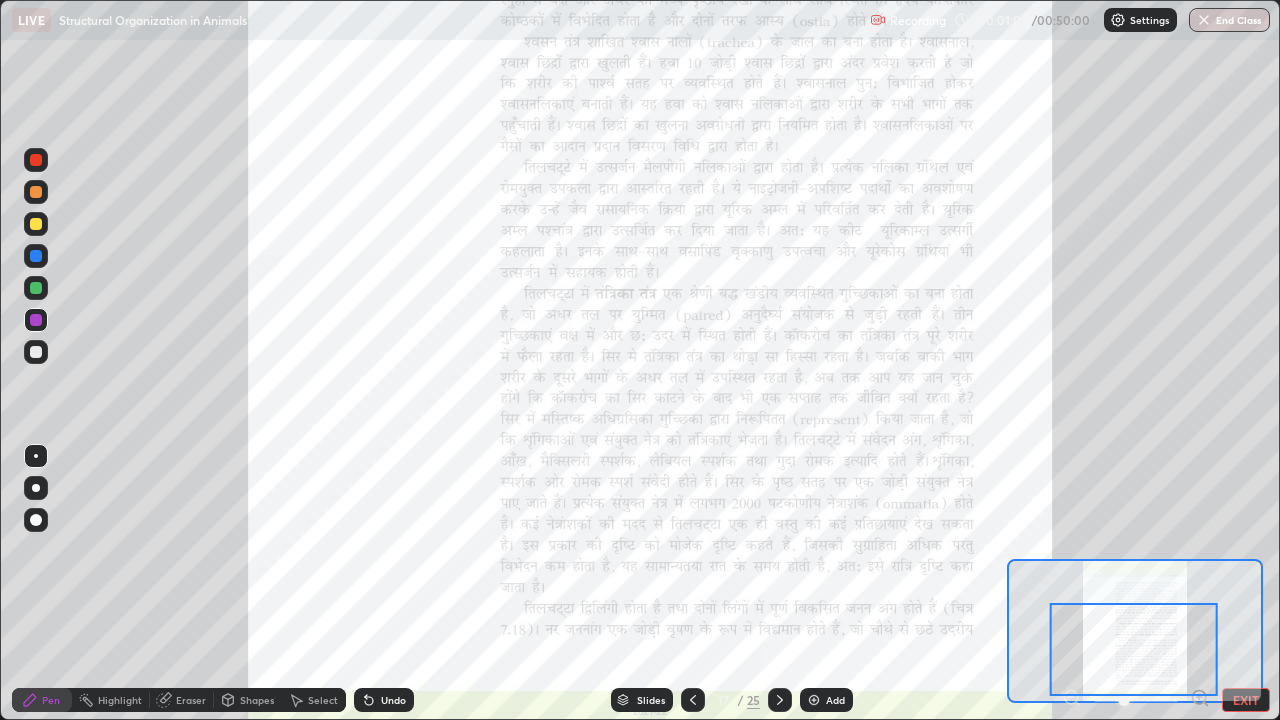 click 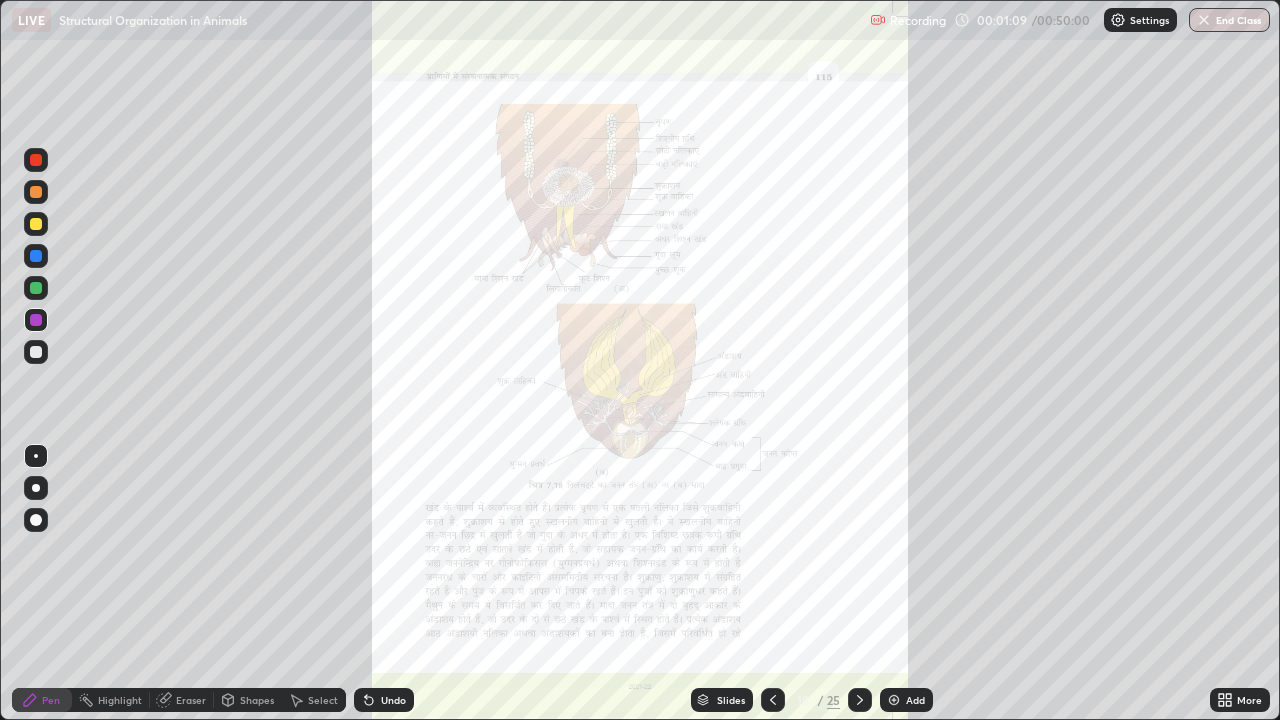click 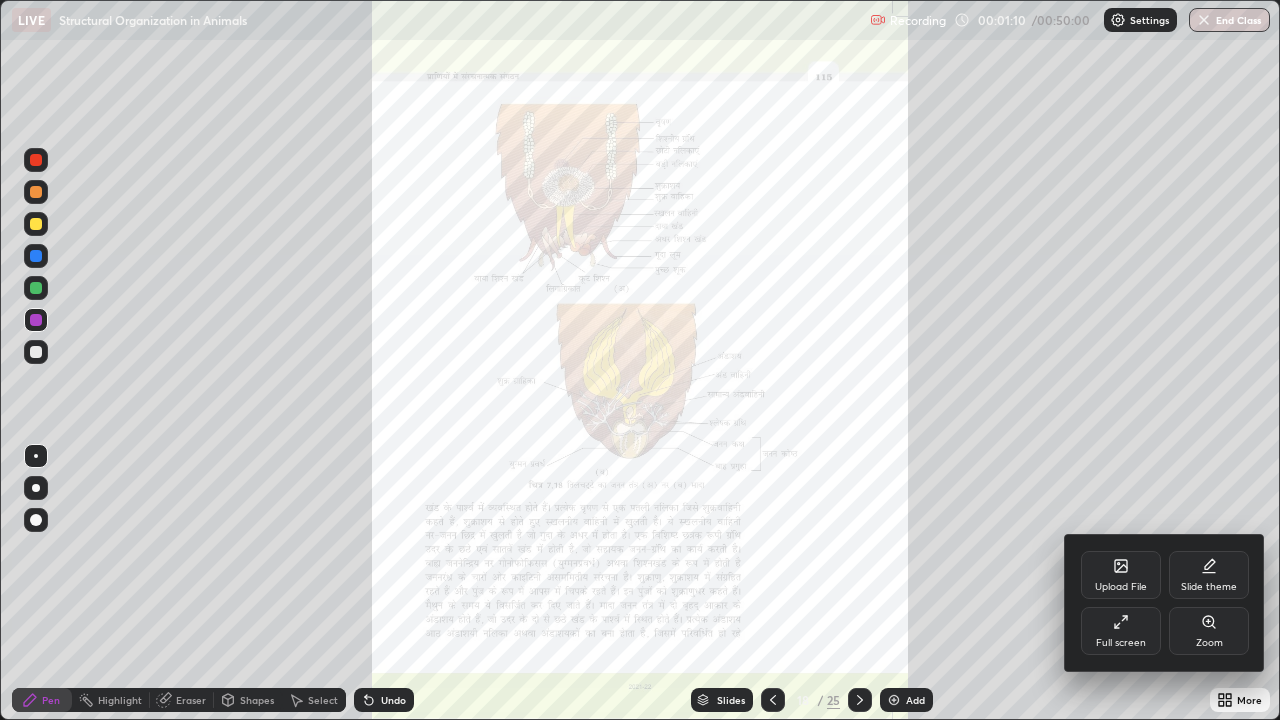 click 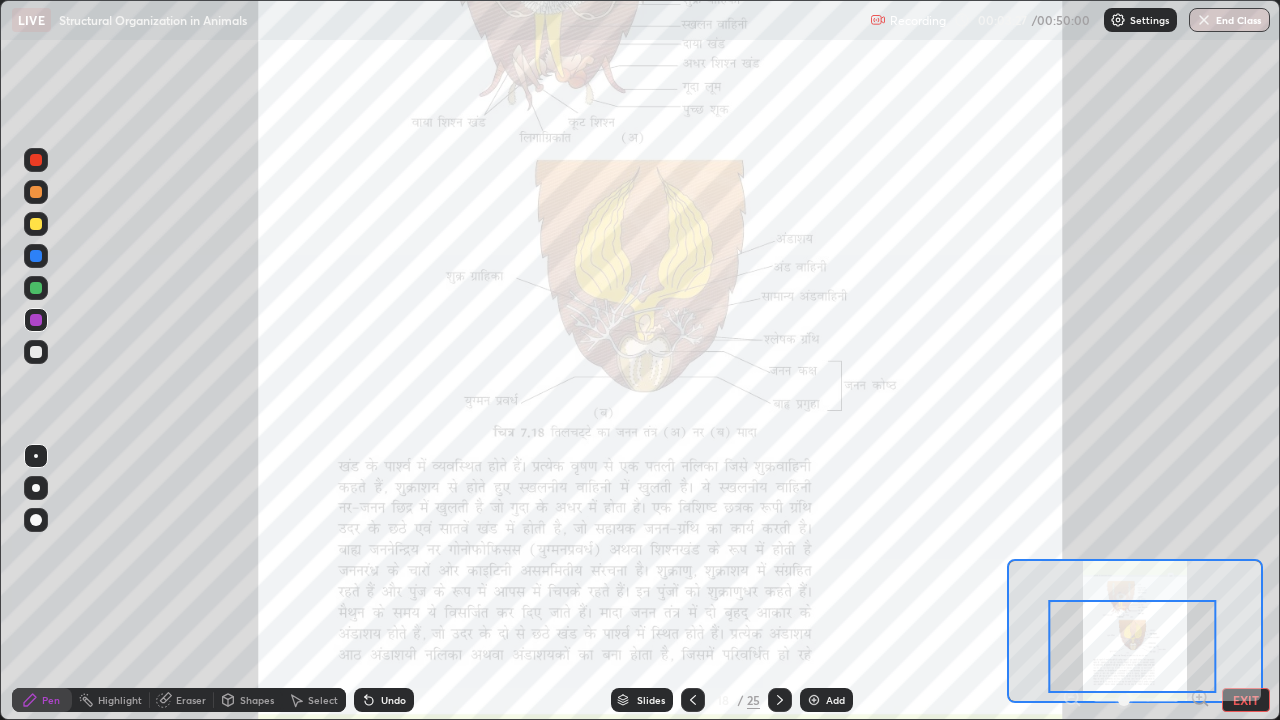 click 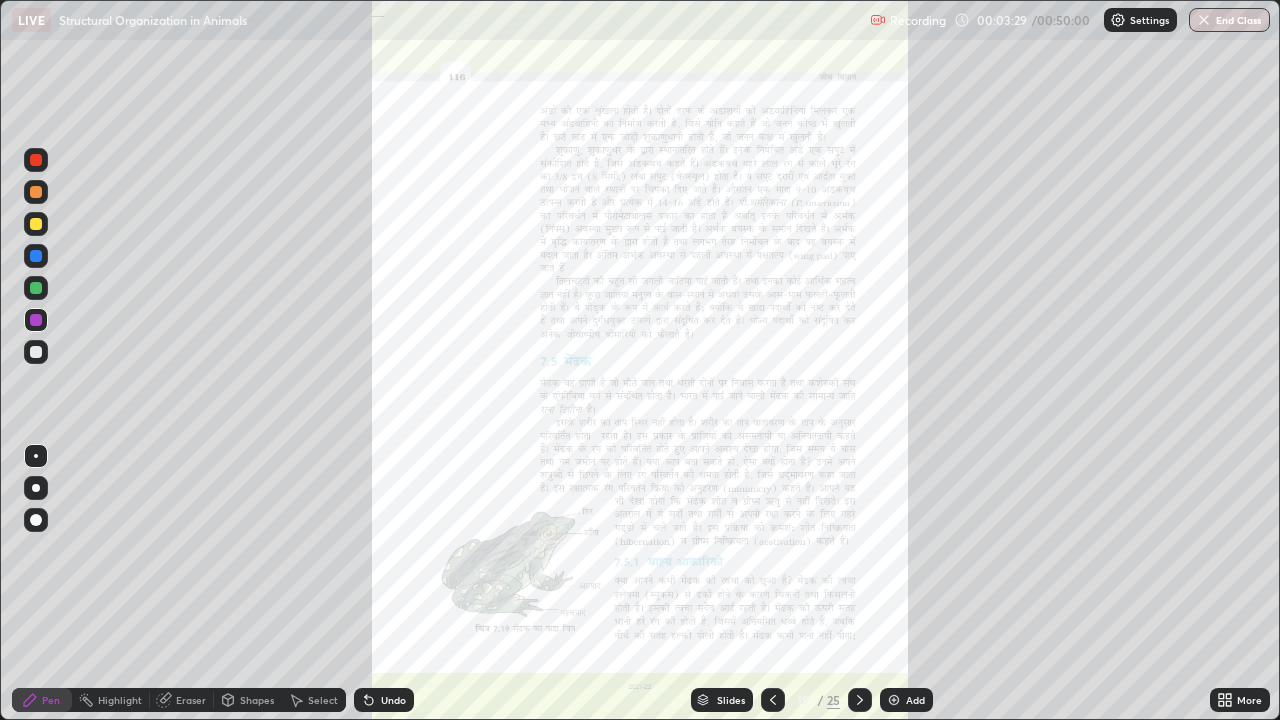 click 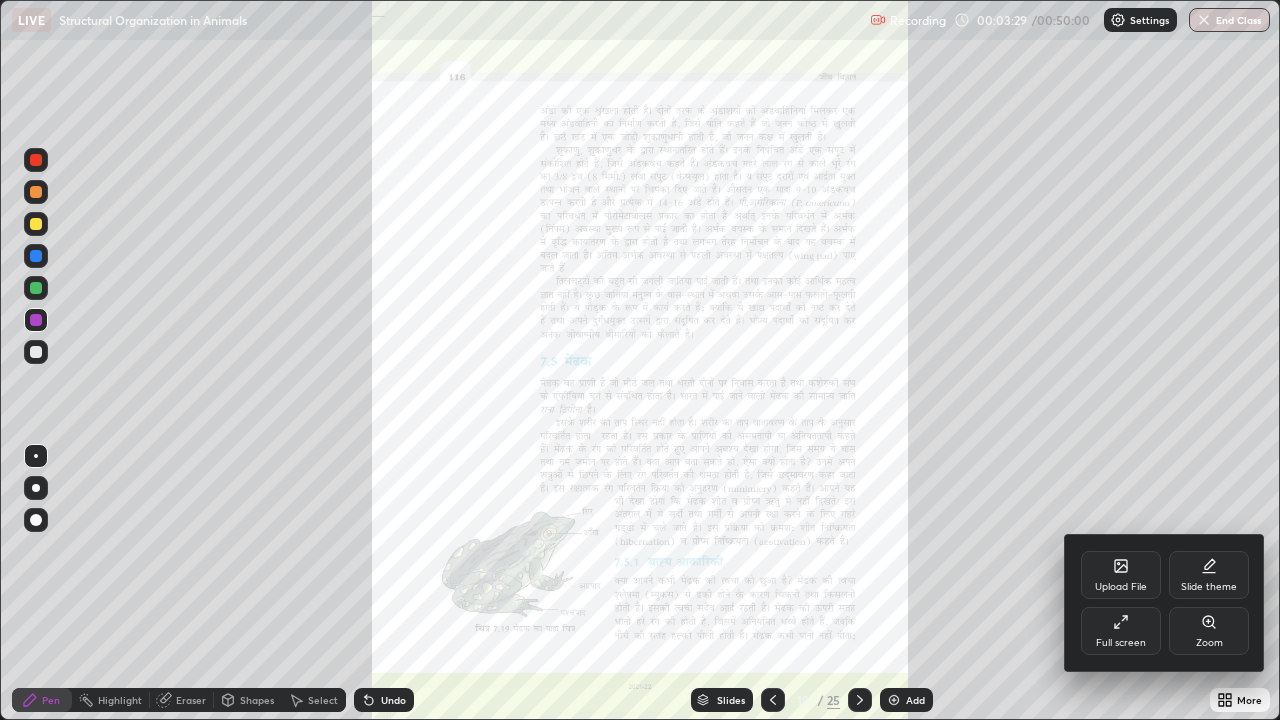 click on "Zoom" at bounding box center [1209, 631] 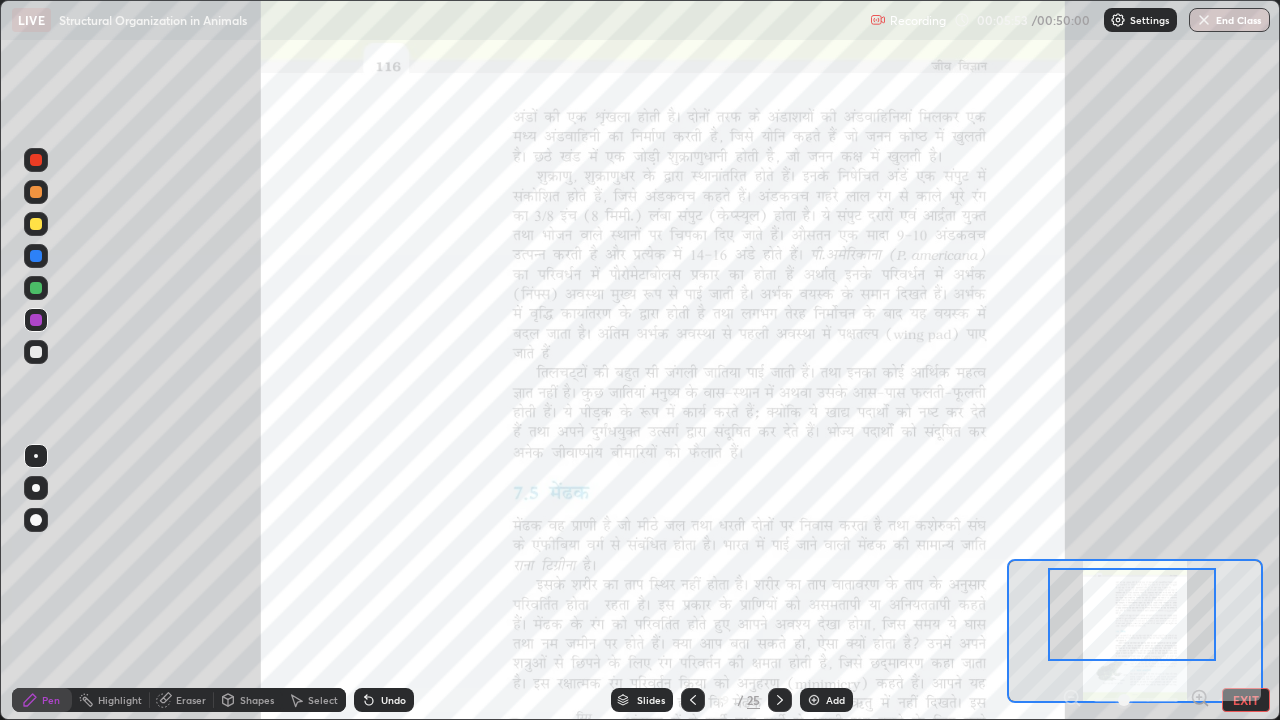 click on "Slides" at bounding box center (651, 700) 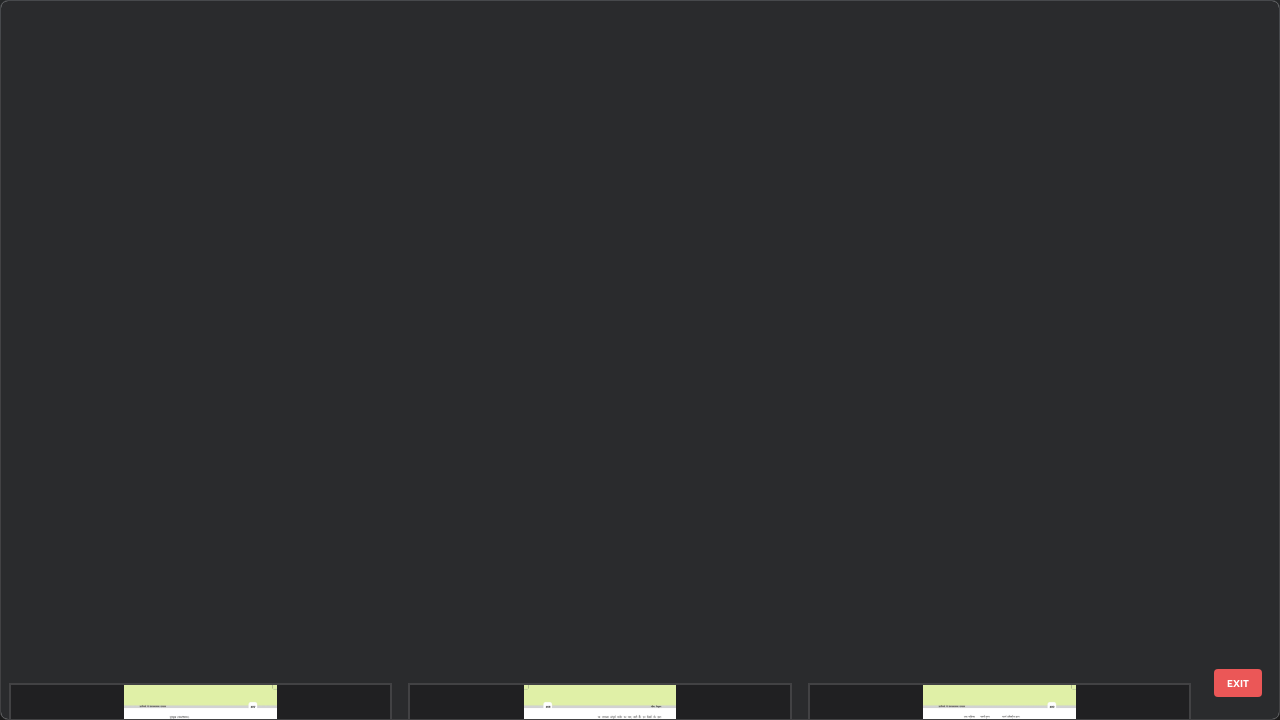 scroll, scrollTop: 712, scrollLeft: 1268, axis: both 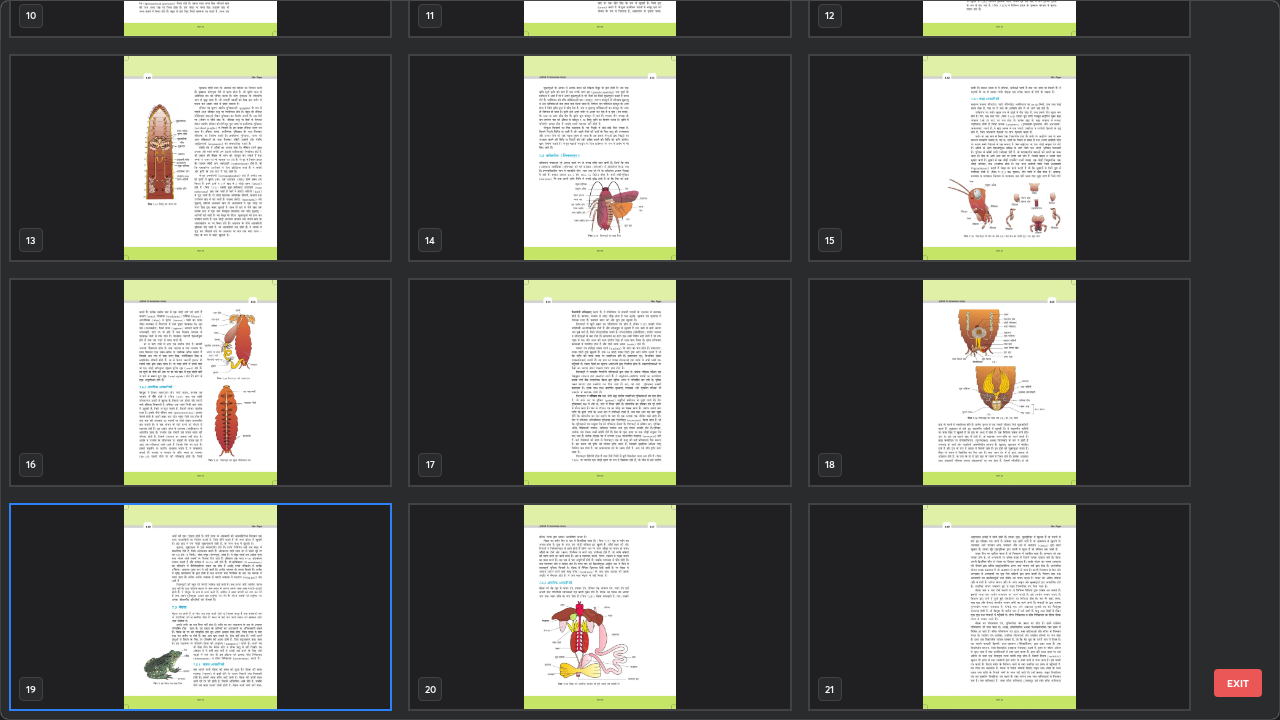 click at bounding box center [200, 382] 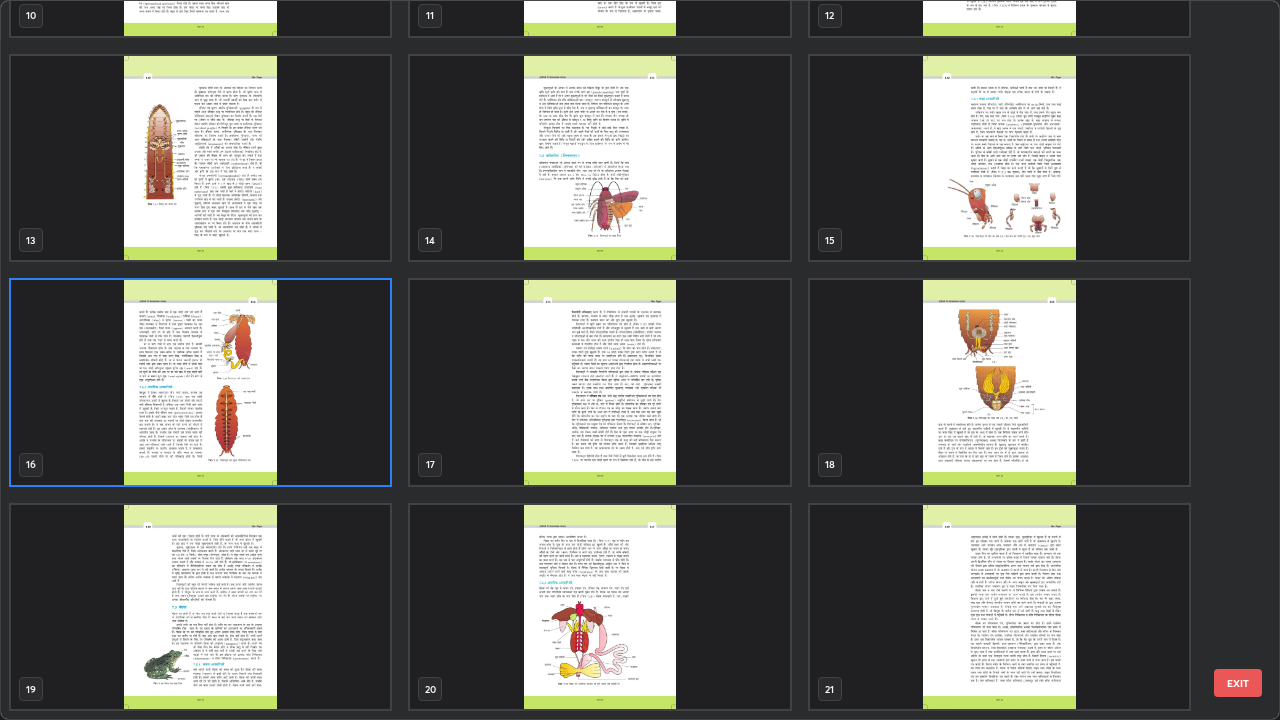 click at bounding box center [200, 382] 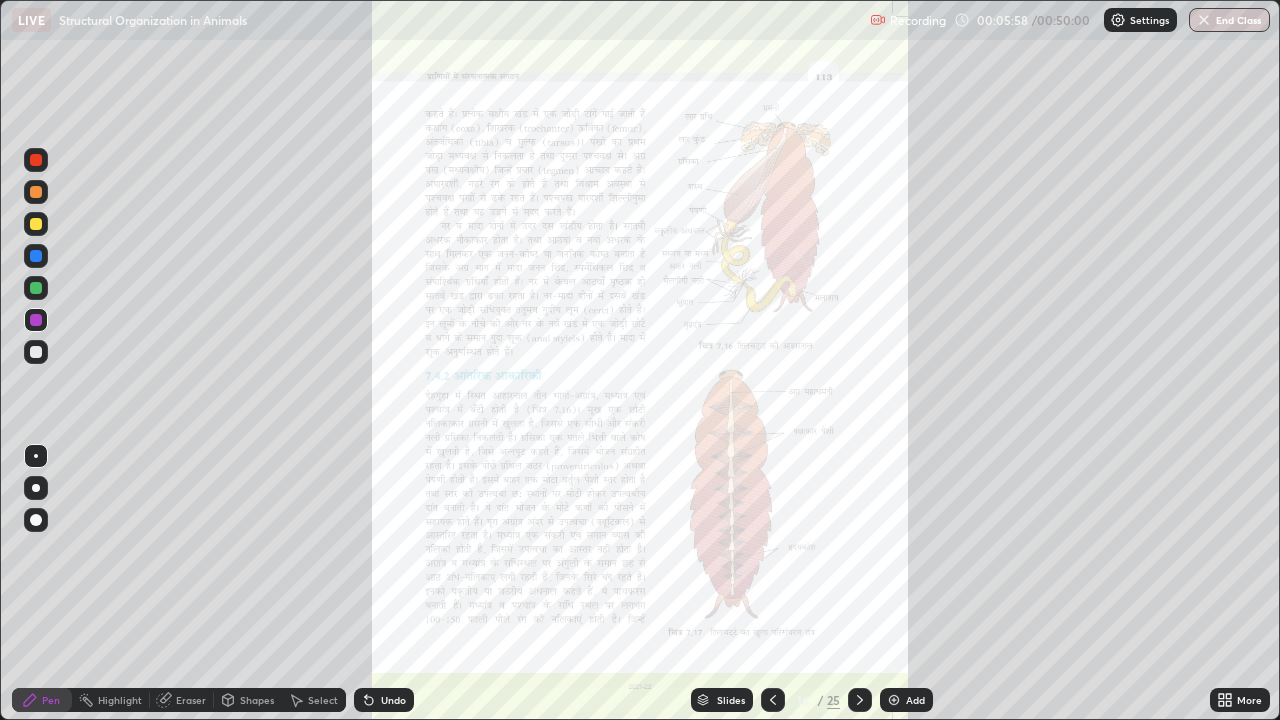click at bounding box center (200, 382) 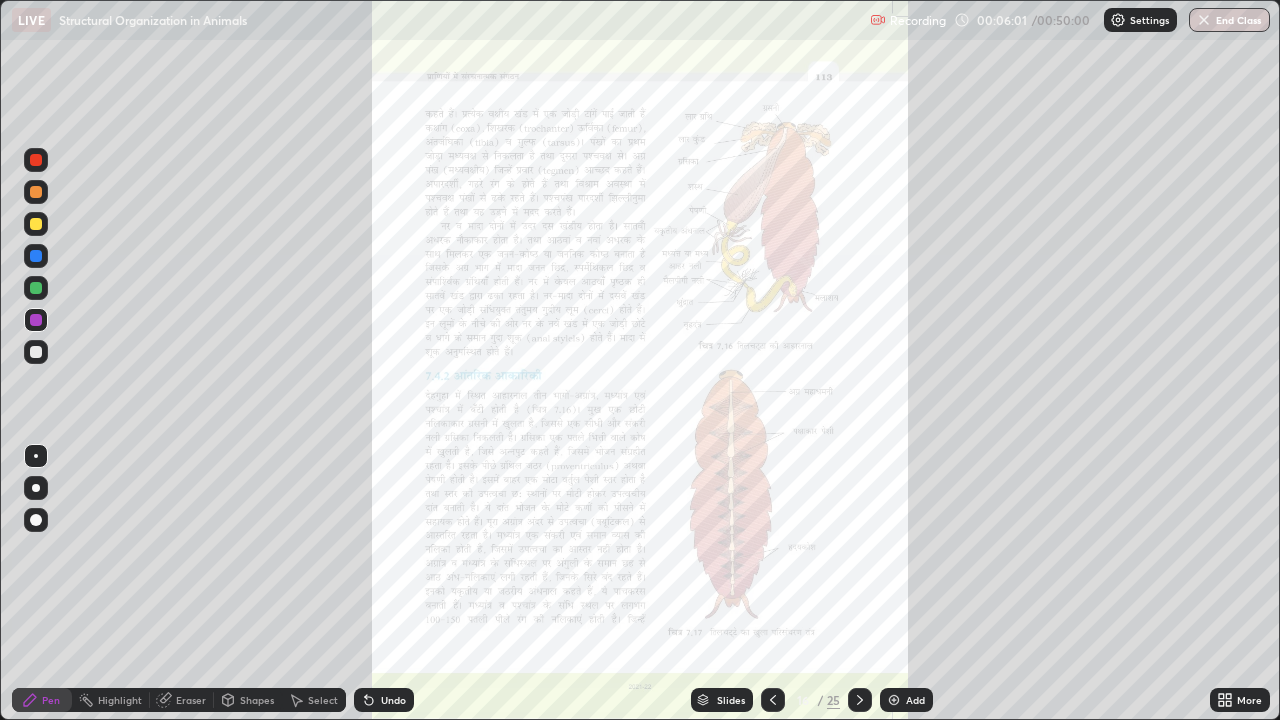 click 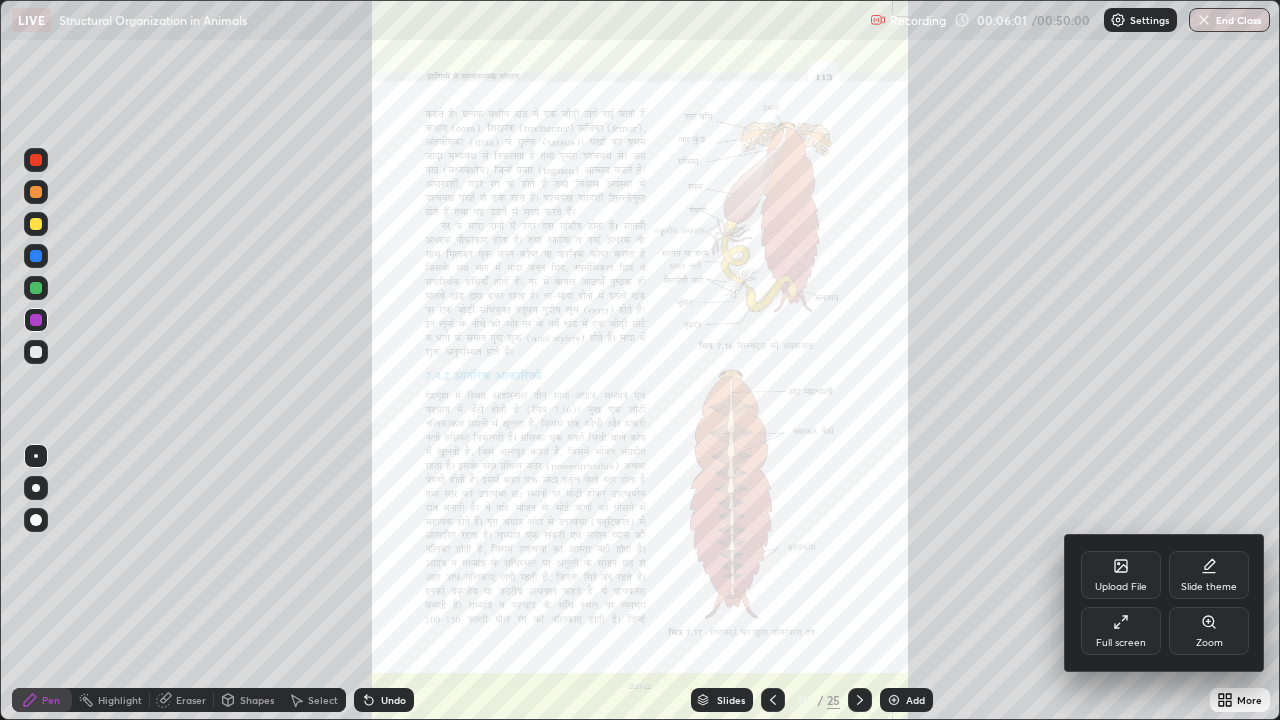 click on "Zoom" at bounding box center (1209, 631) 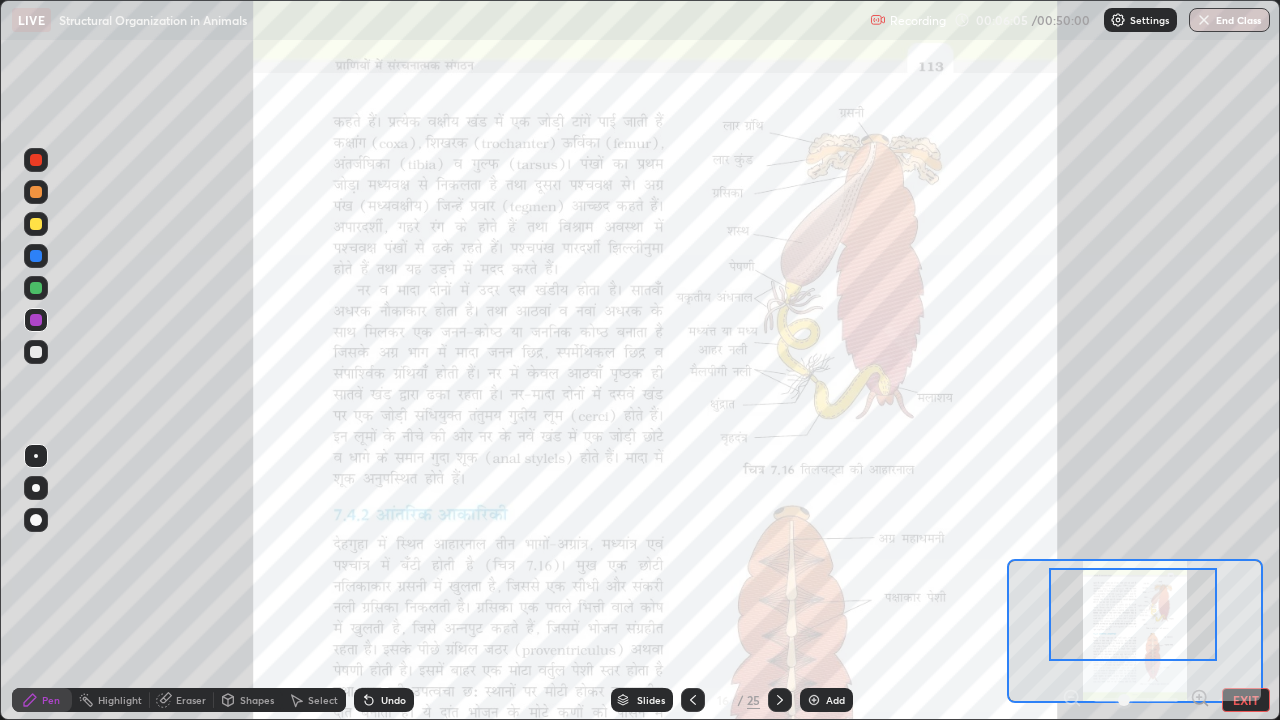 click at bounding box center (36, 320) 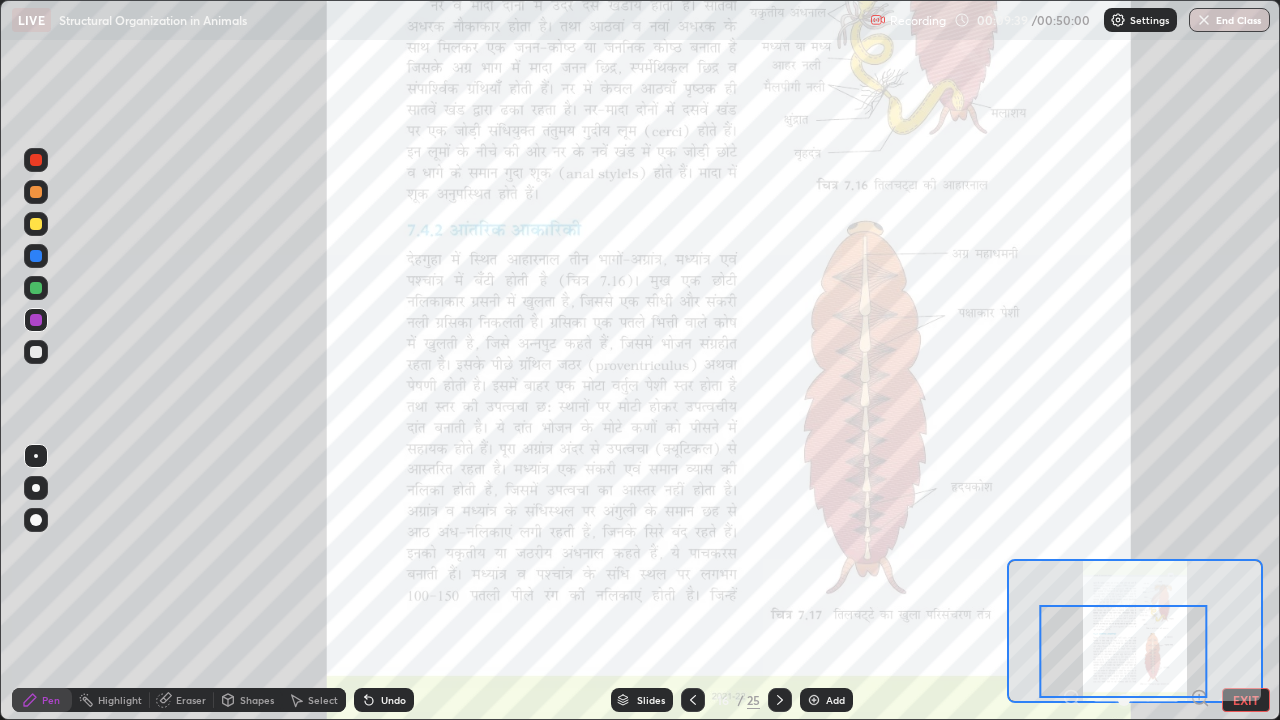 click at bounding box center (36, 224) 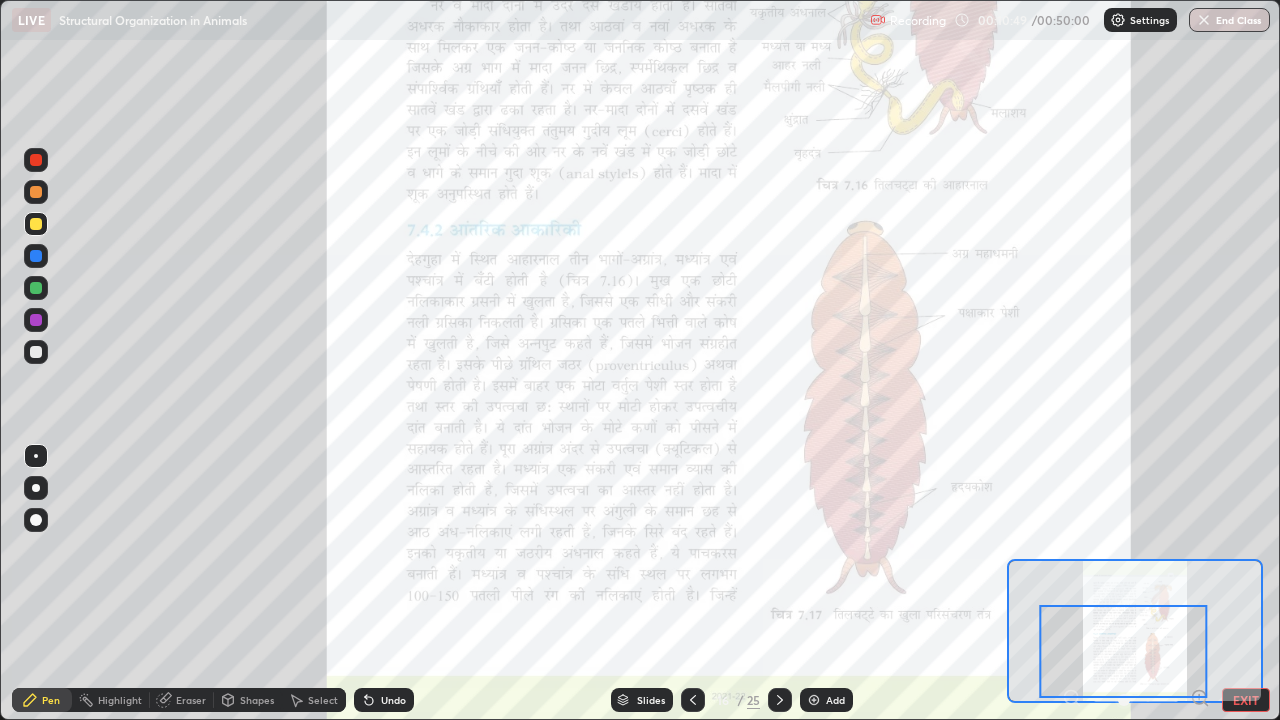 click at bounding box center [36, 192] 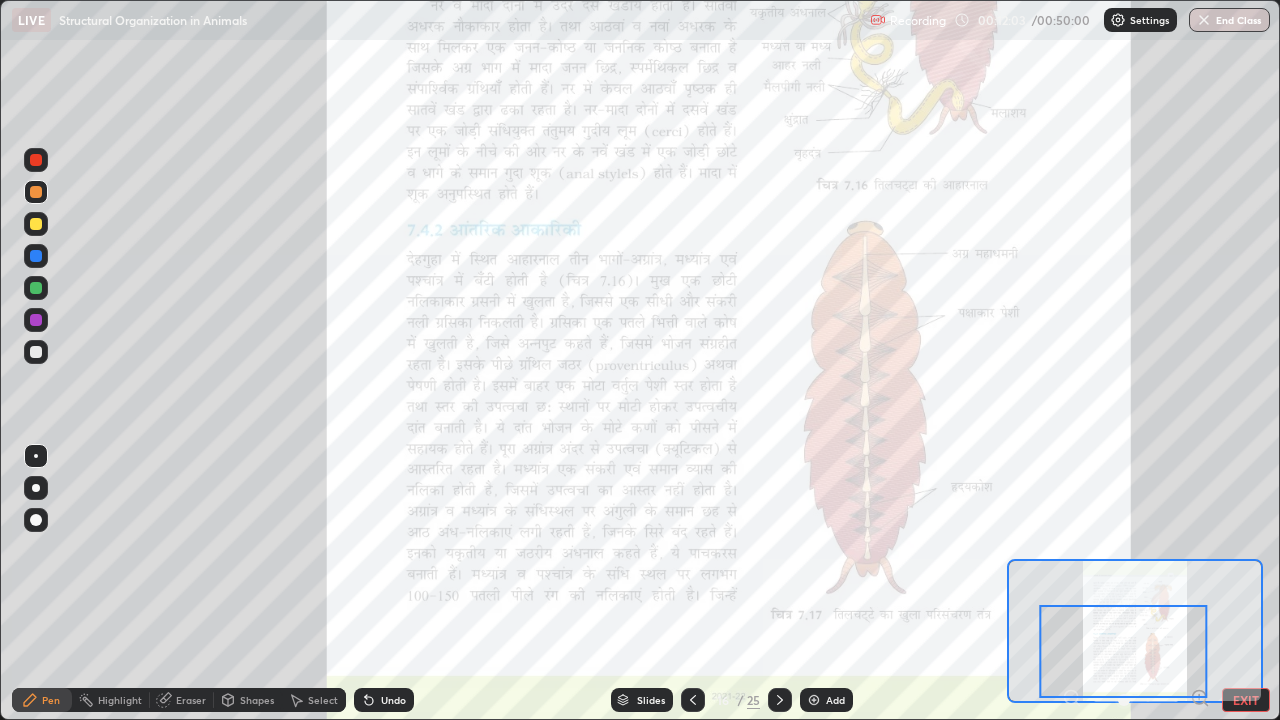 click at bounding box center [36, 160] 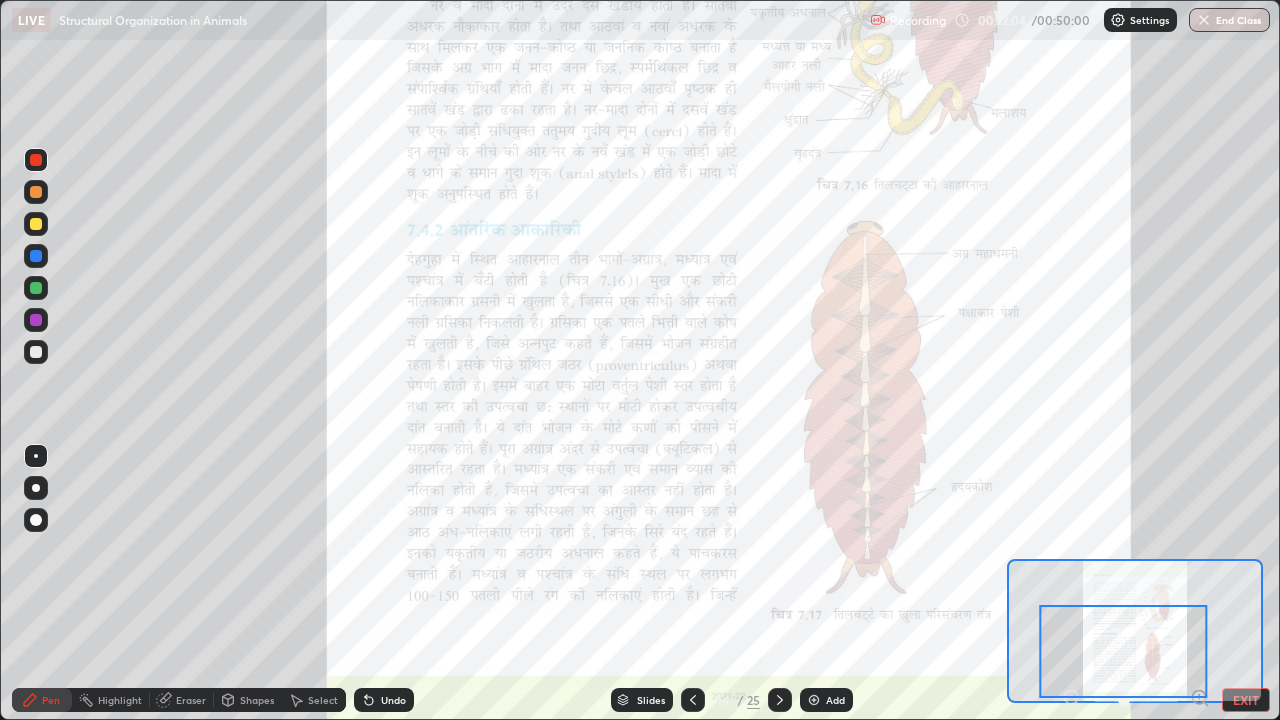 click at bounding box center [36, 192] 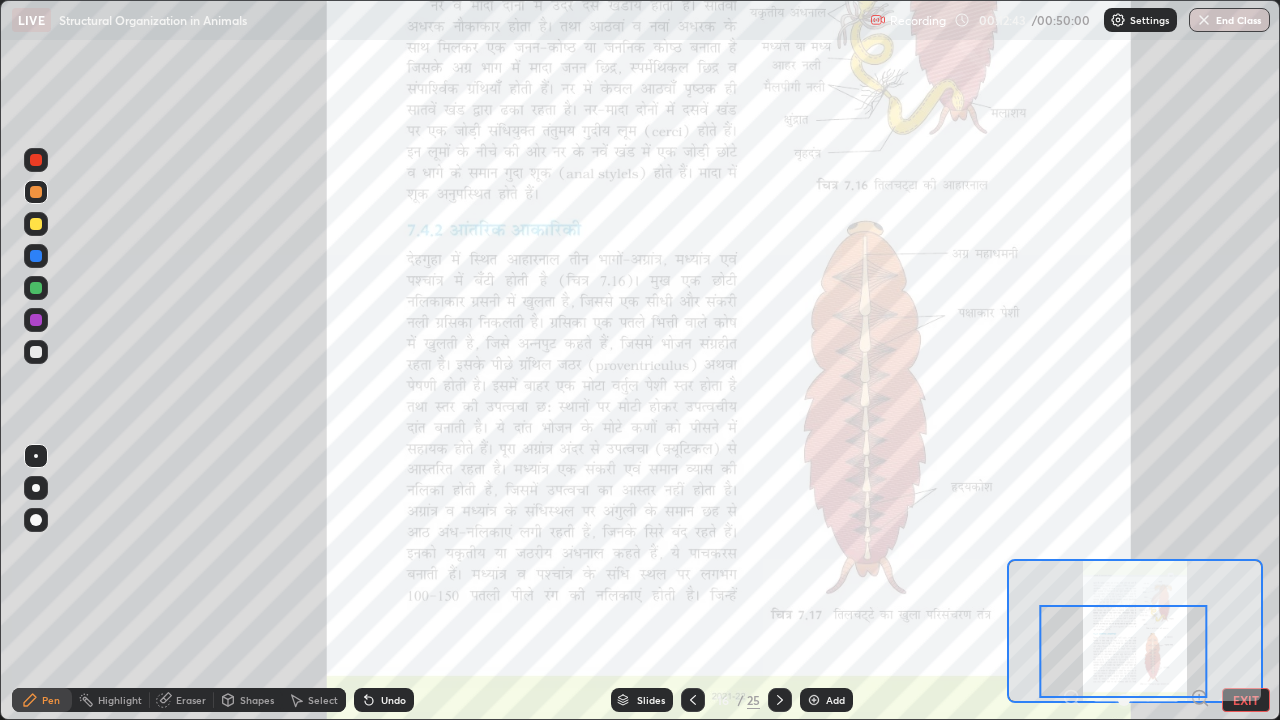 click at bounding box center [1135, 631] 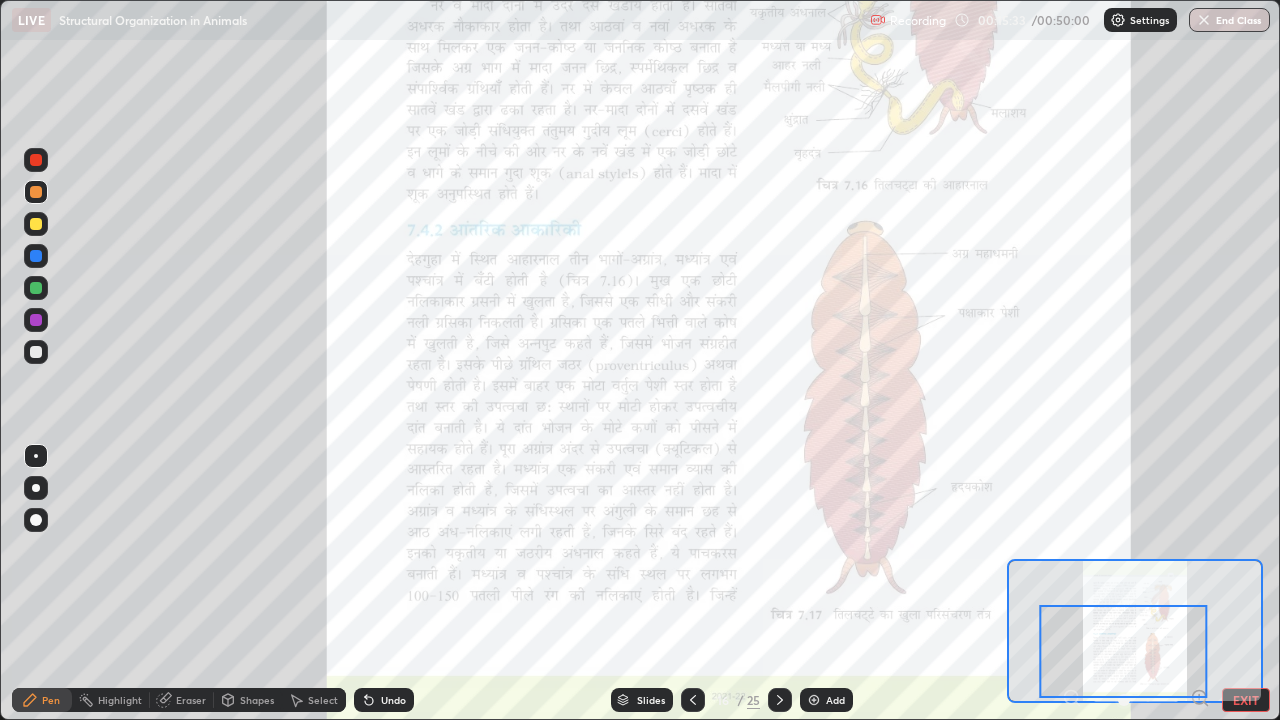 click at bounding box center [36, 320] 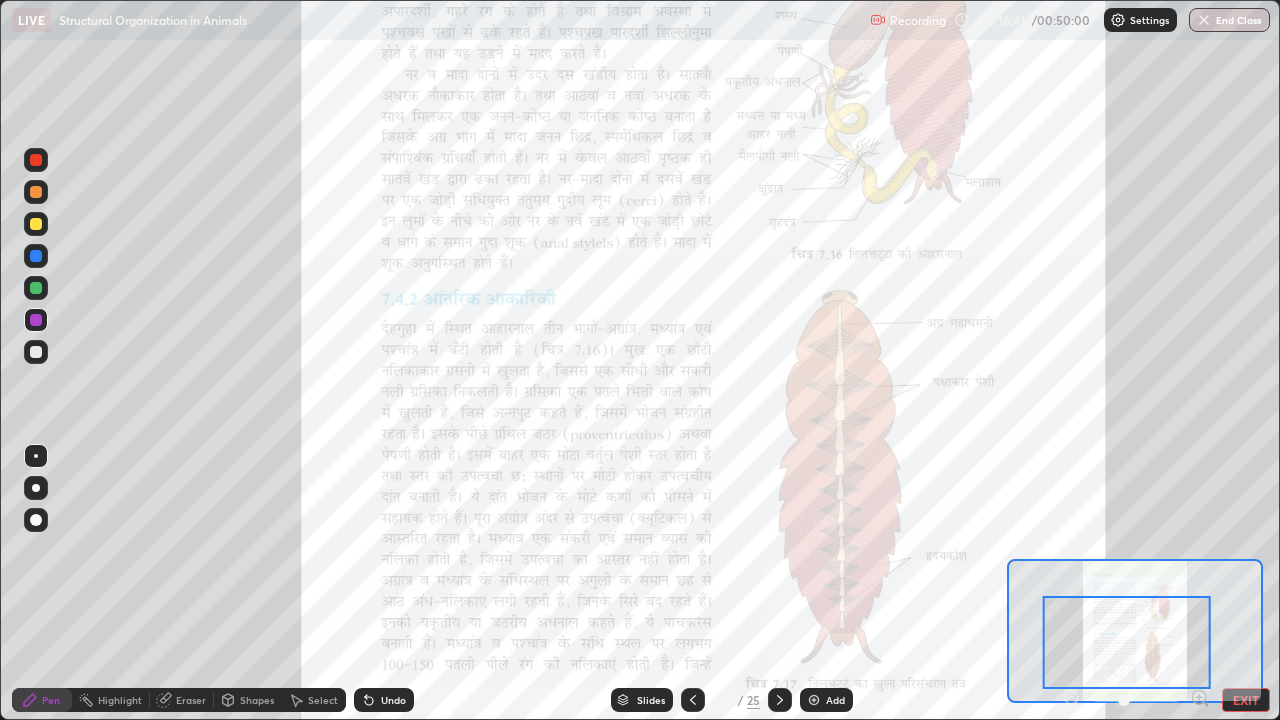 click at bounding box center (36, 224) 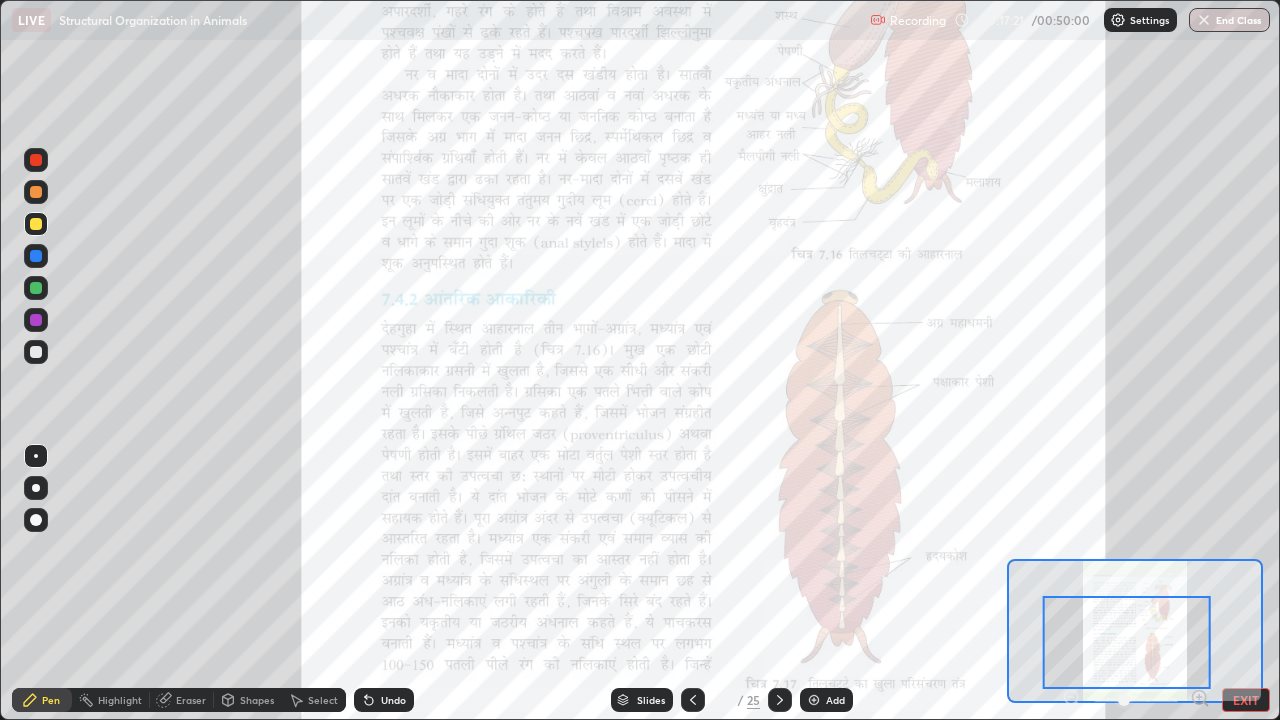 click at bounding box center (36, 320) 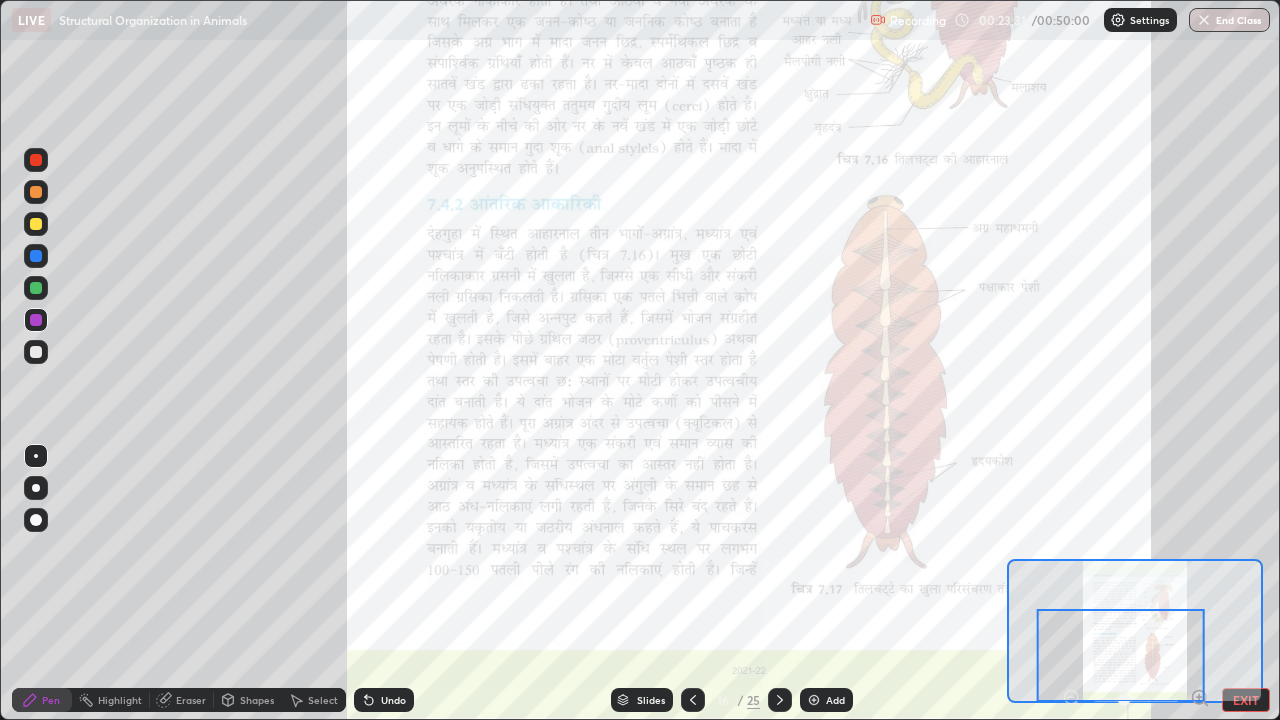 click 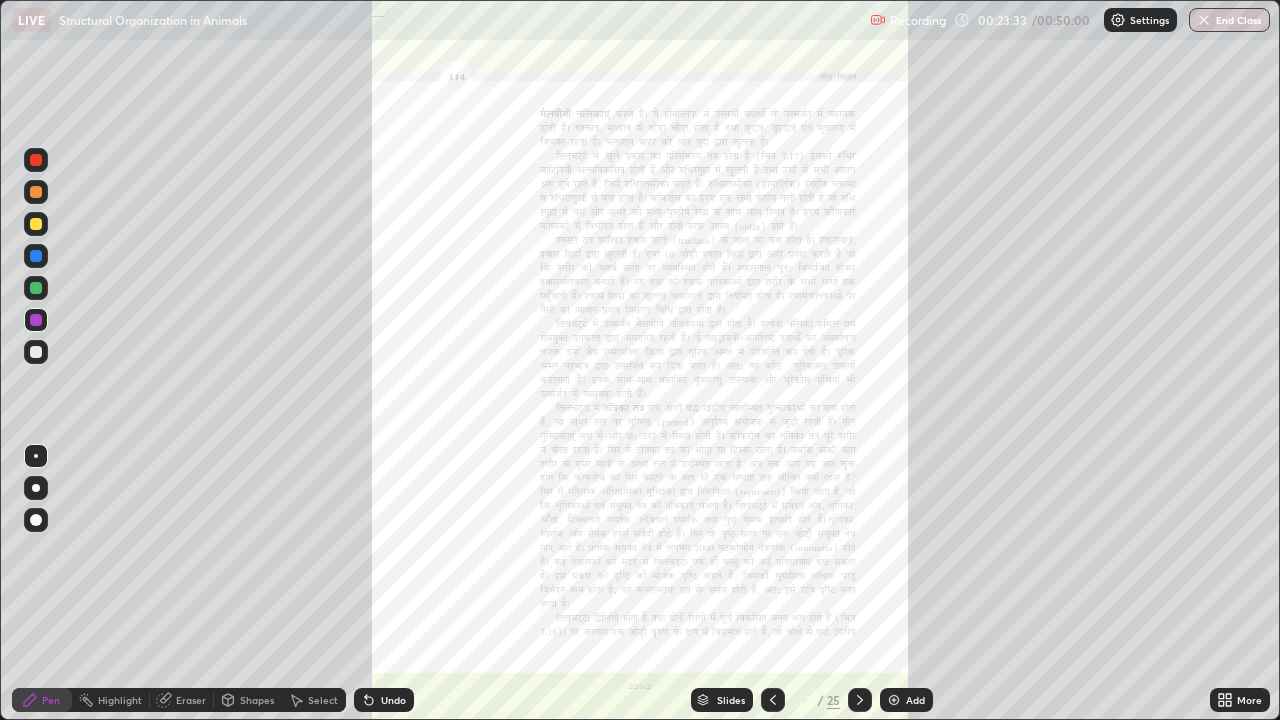 click 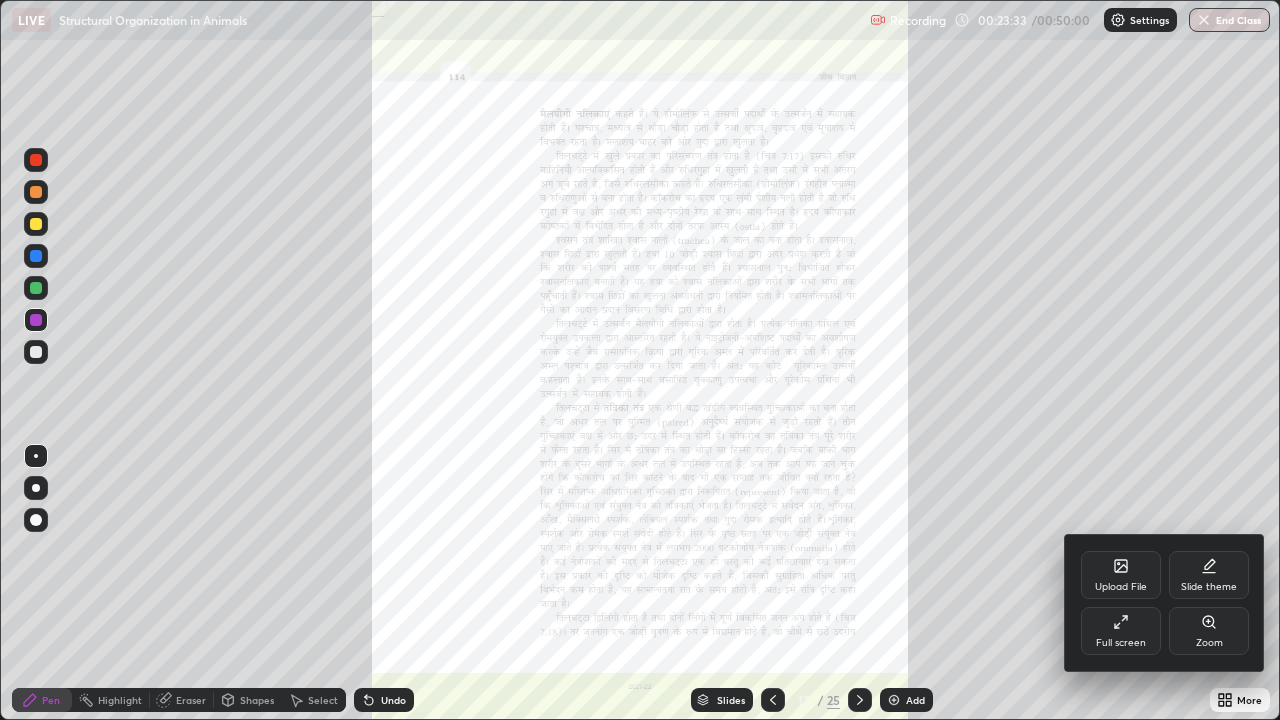 click 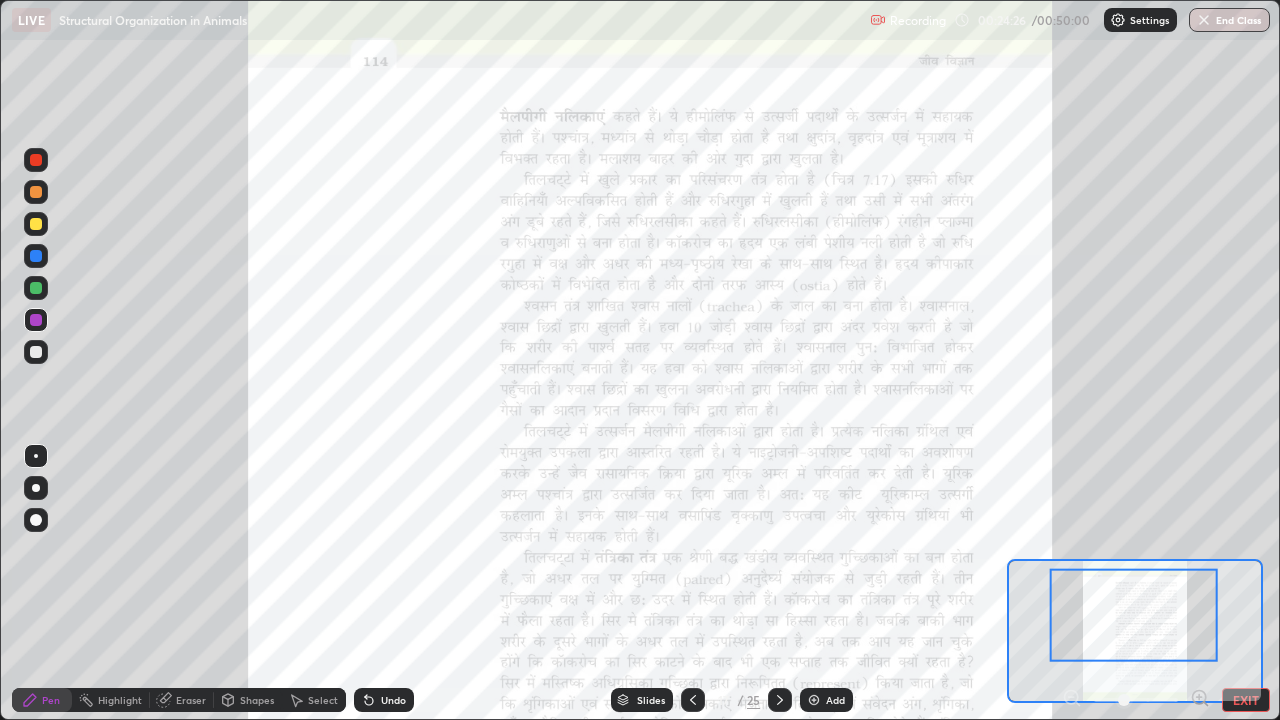 click 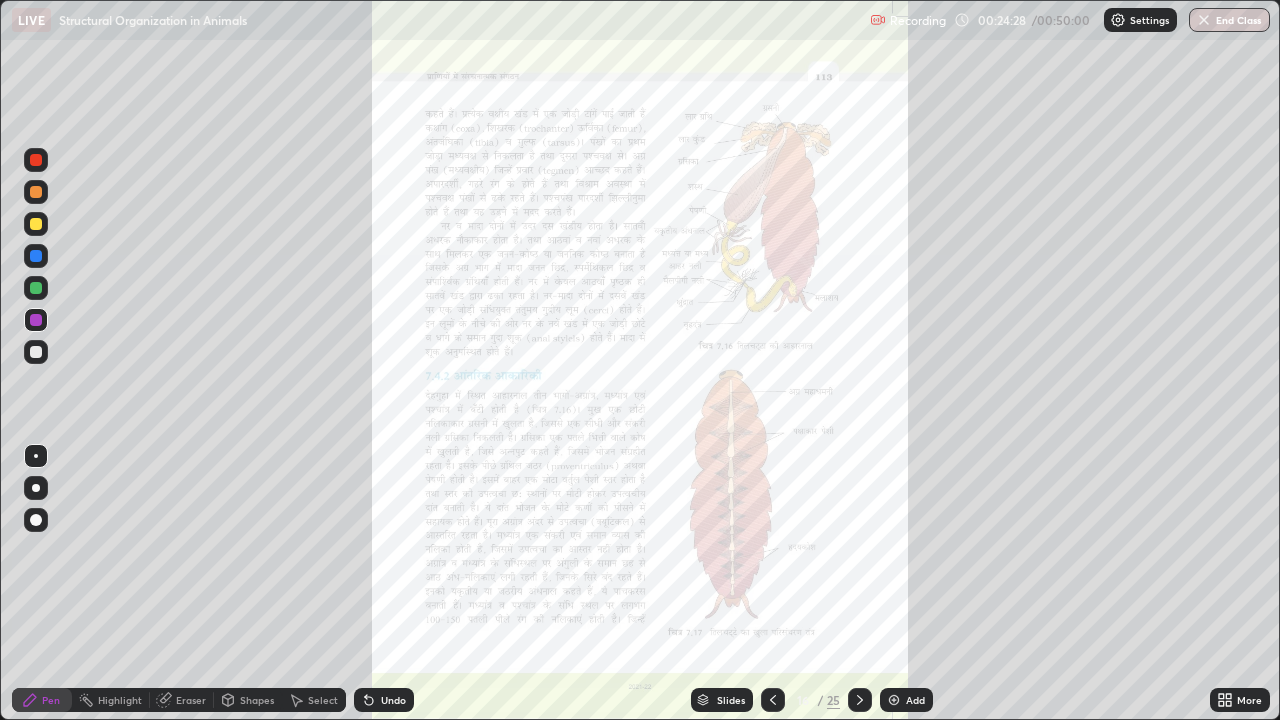 click 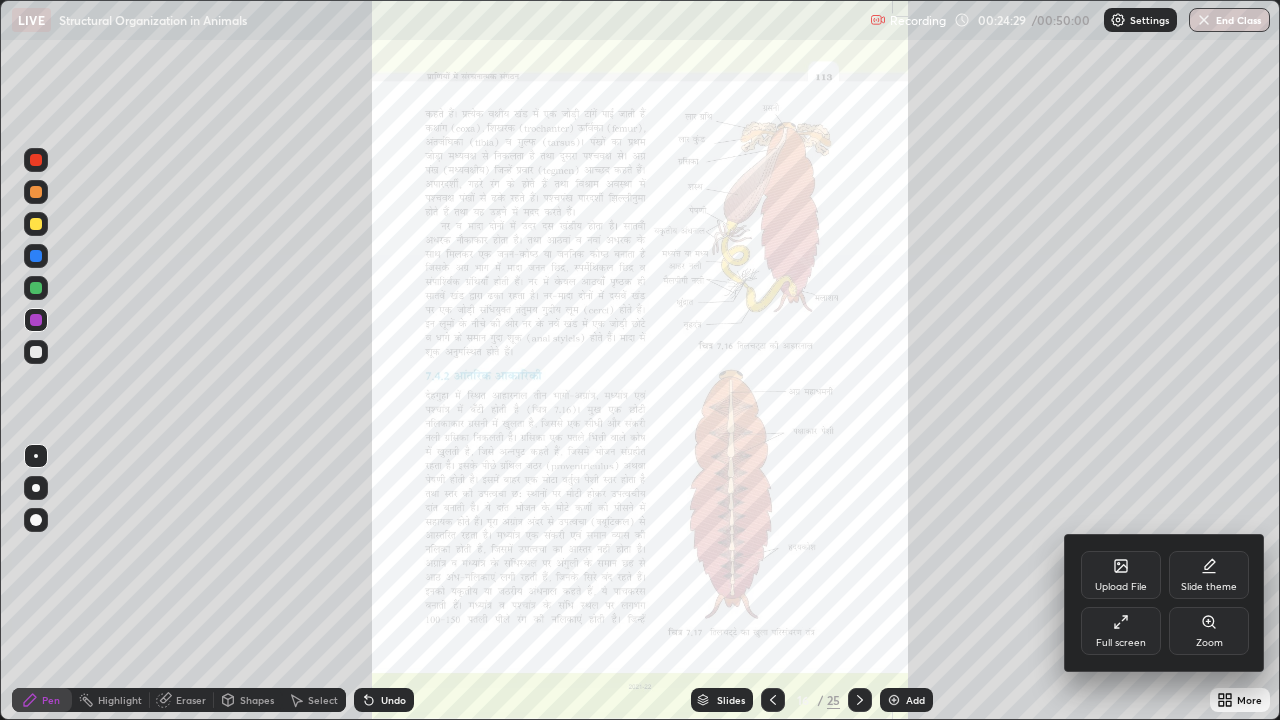 click on "Zoom" at bounding box center [1209, 631] 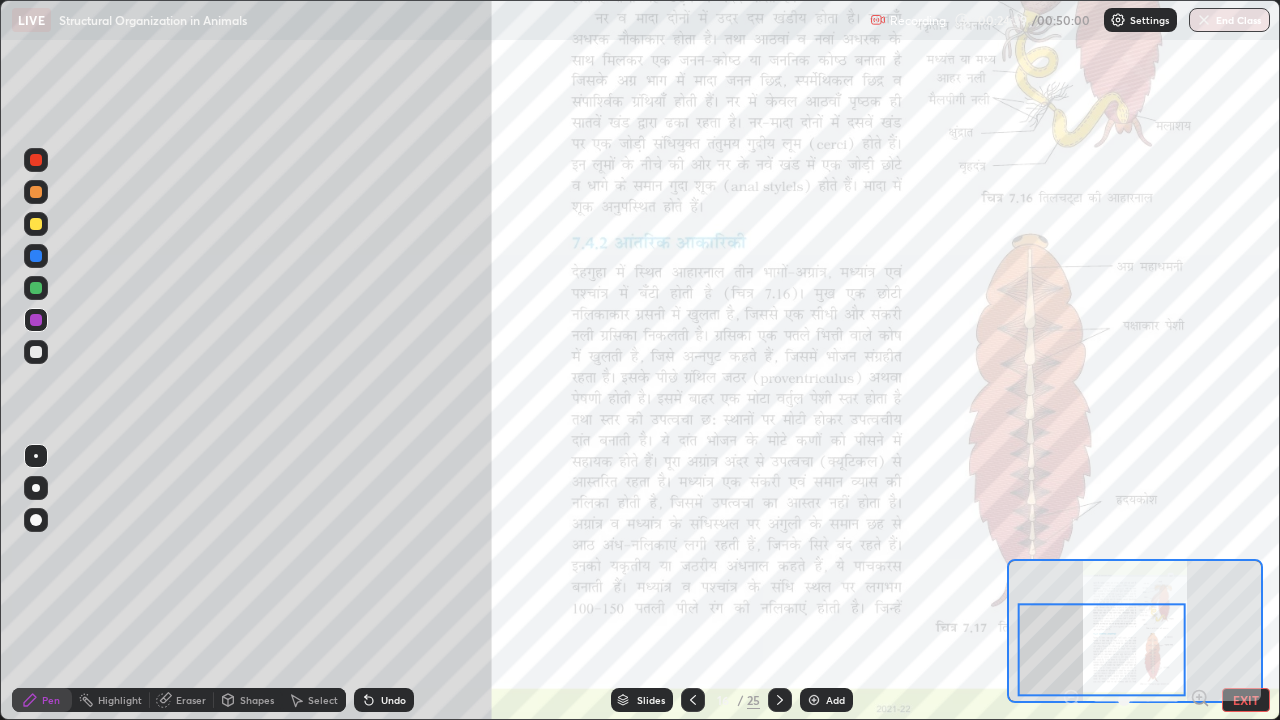 click 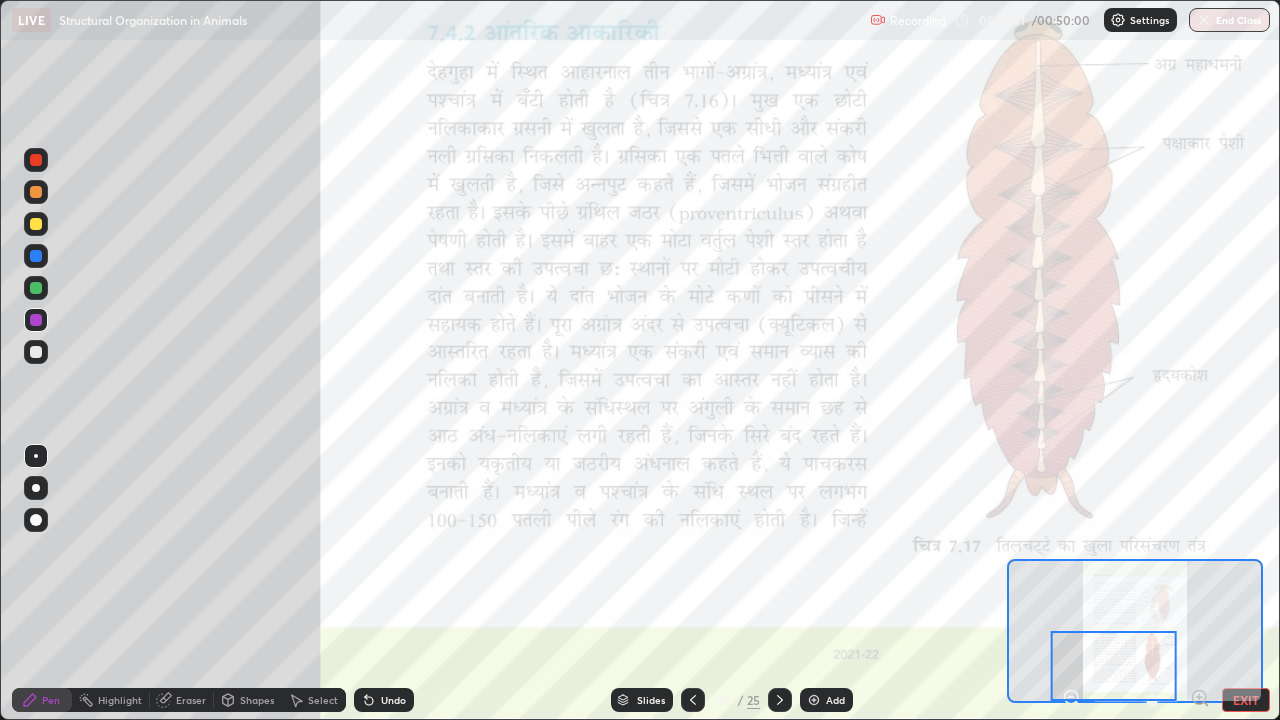 click at bounding box center [1114, 666] 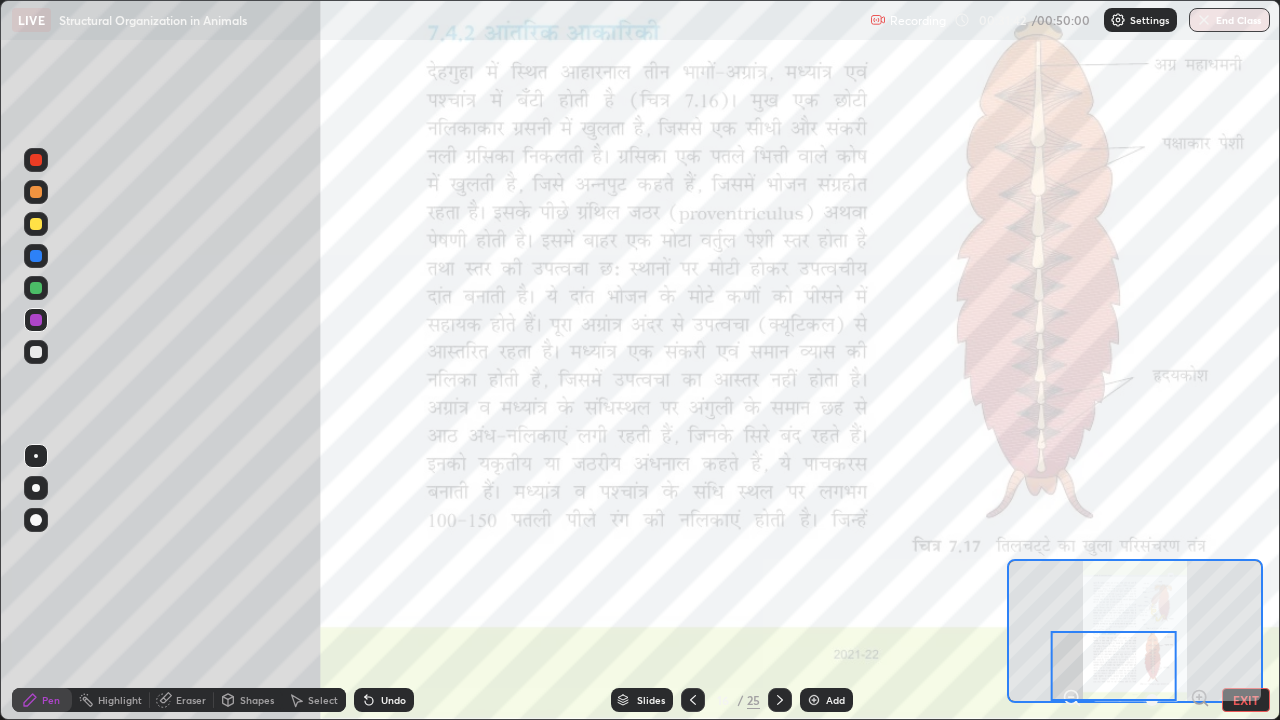 click at bounding box center (1114, 666) 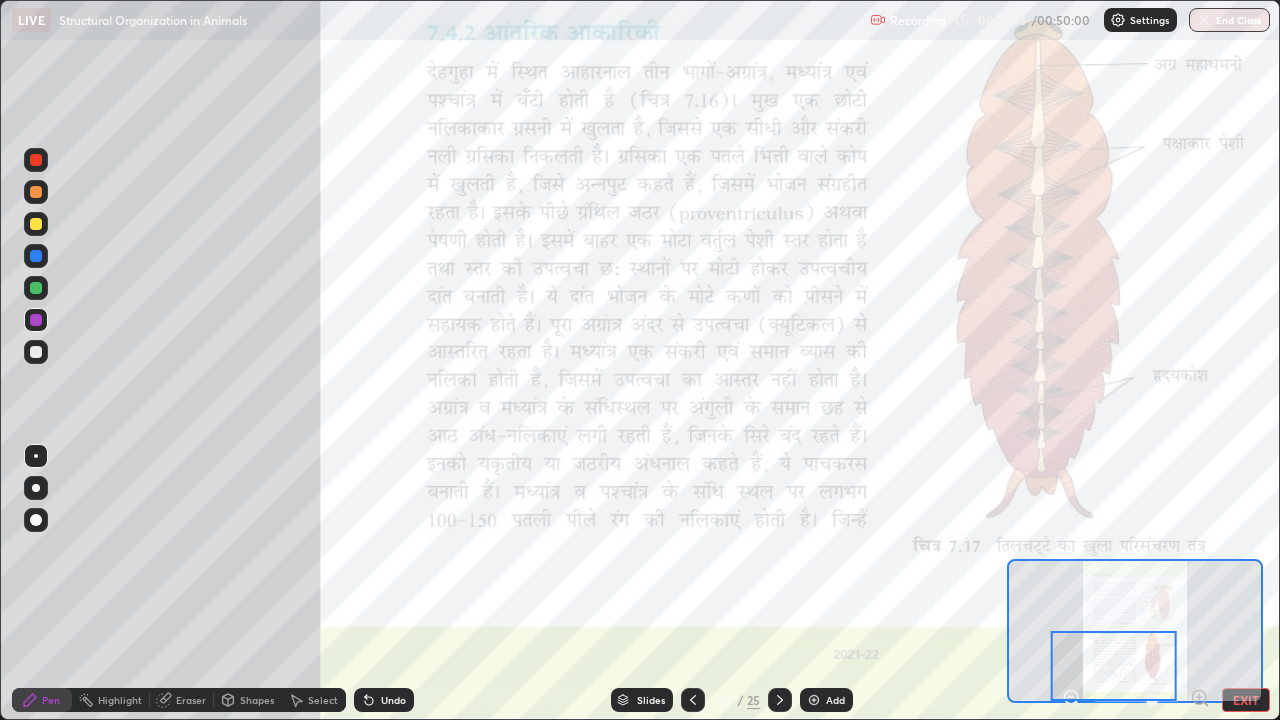click on "EXIT" at bounding box center [1246, 700] 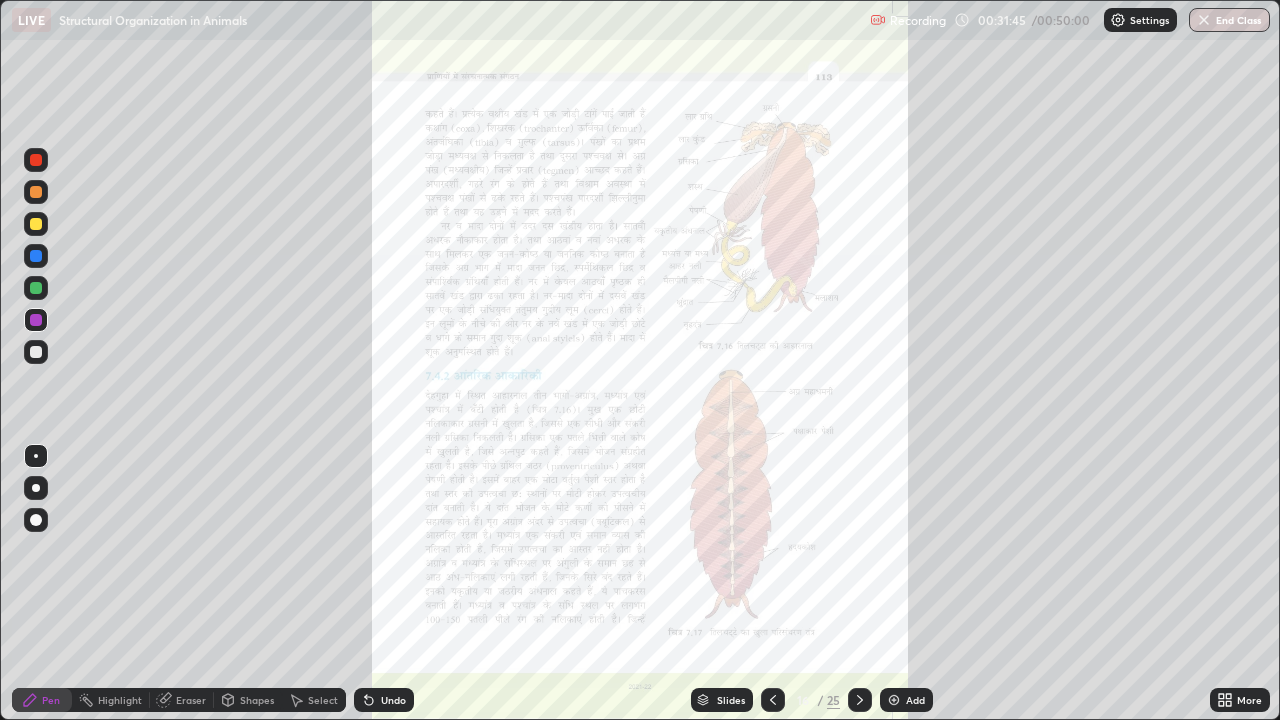 click 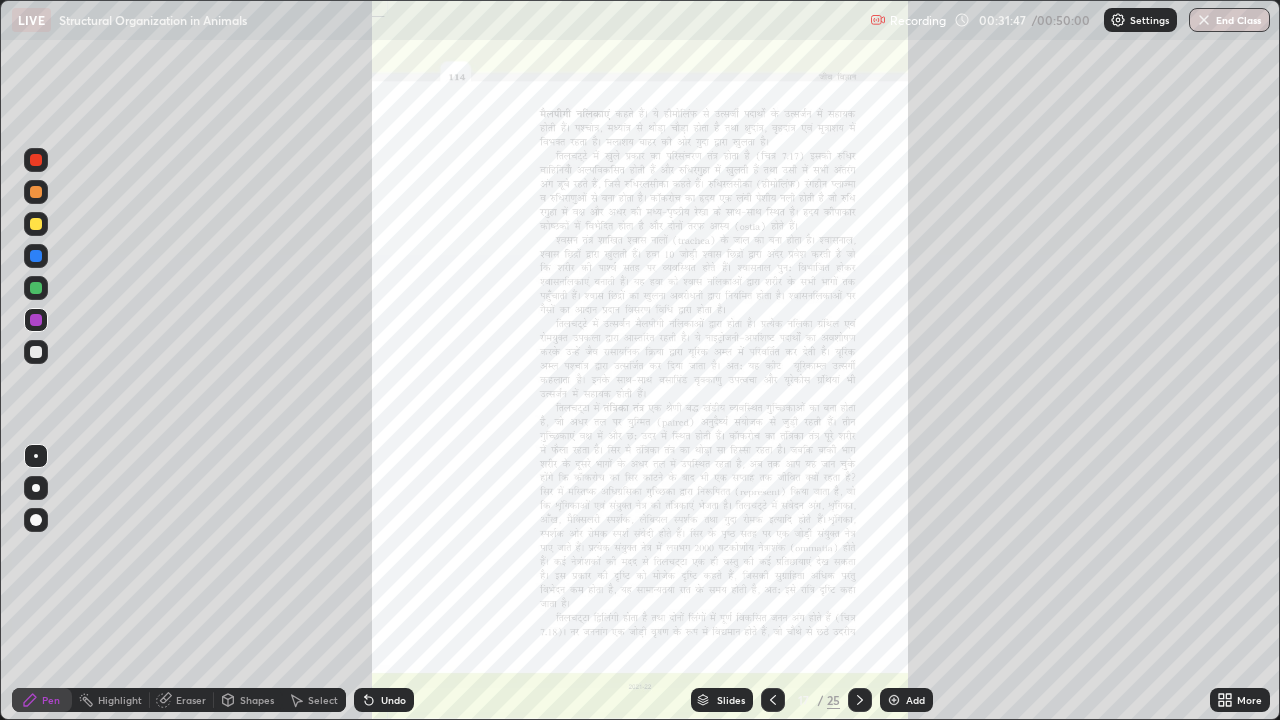click 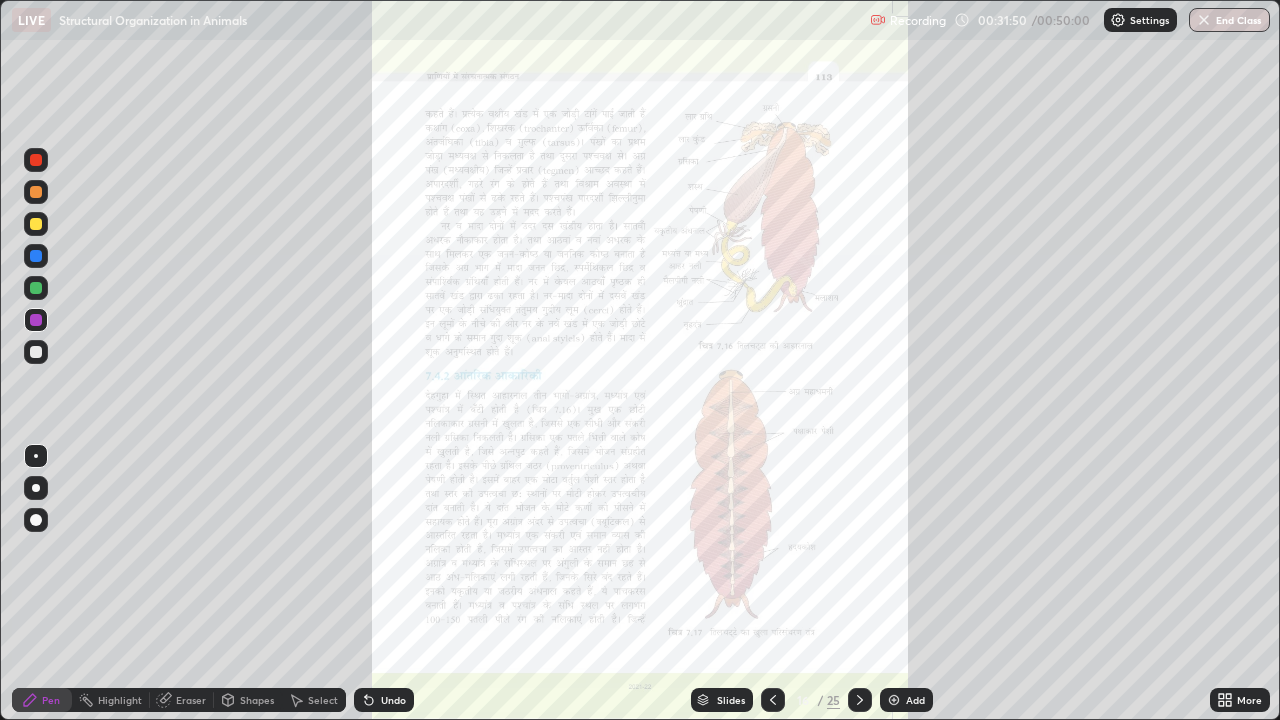 click 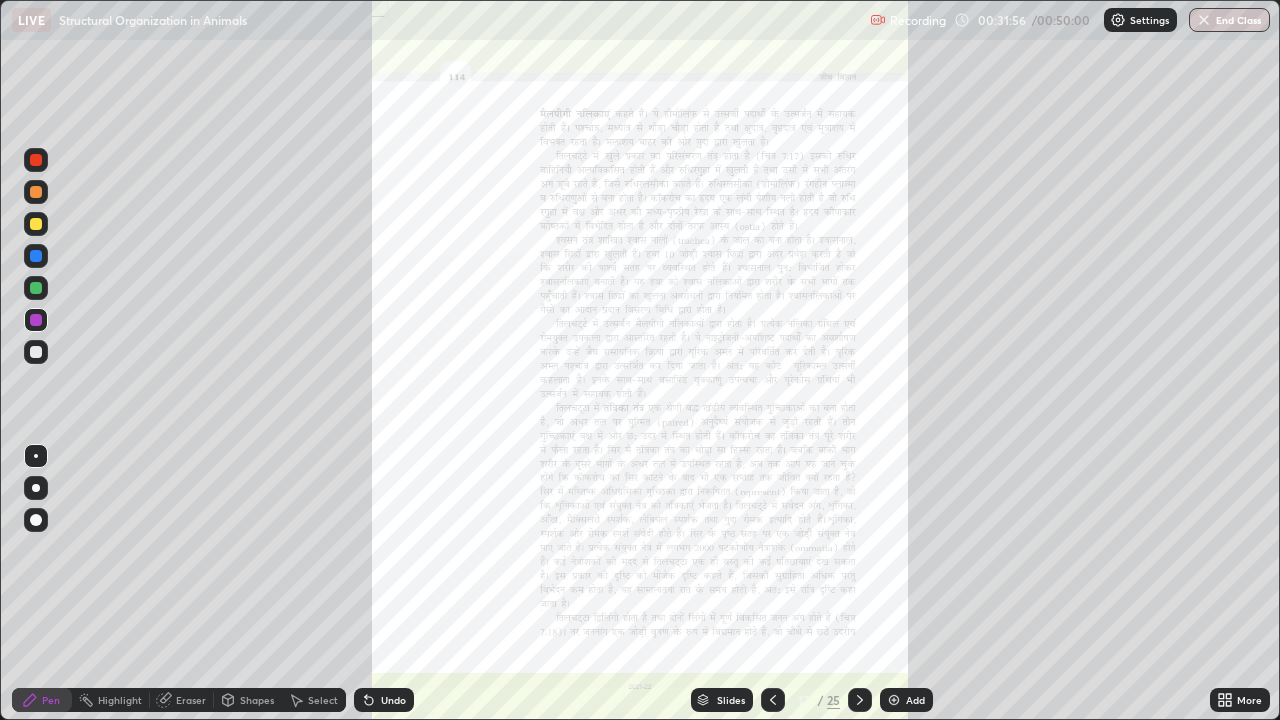 click at bounding box center (36, 192) 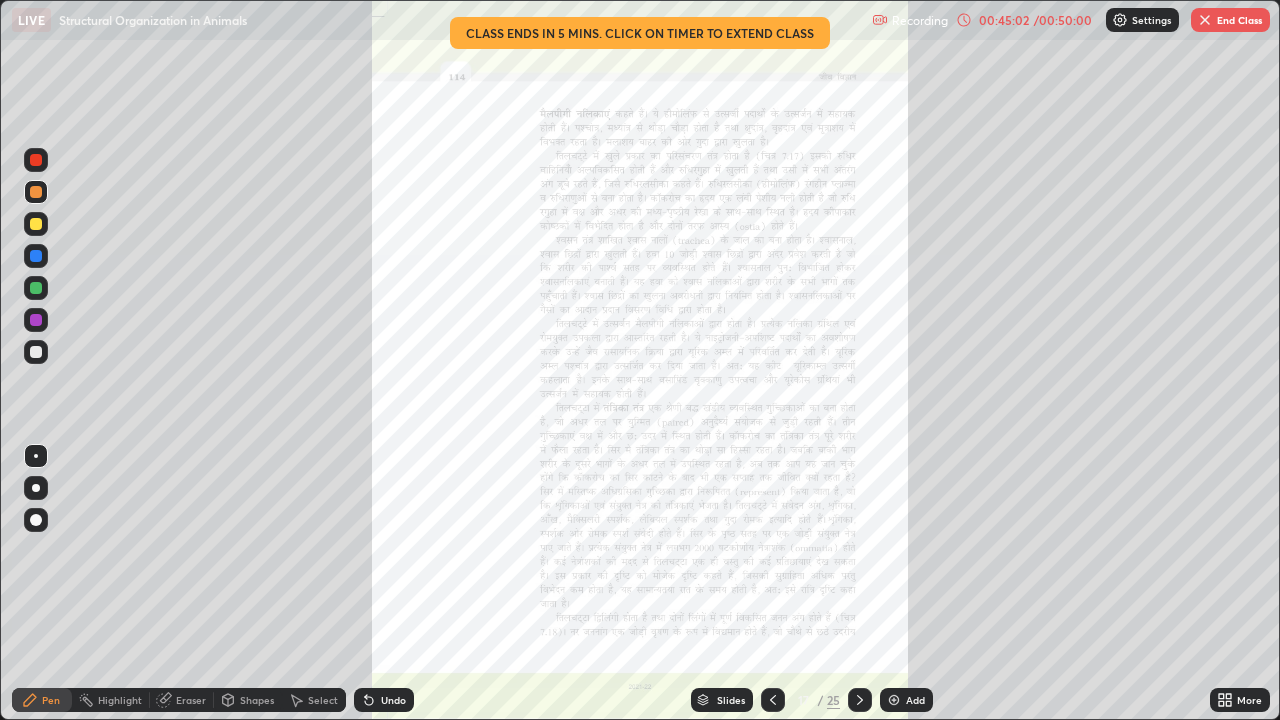 click at bounding box center [894, 700] 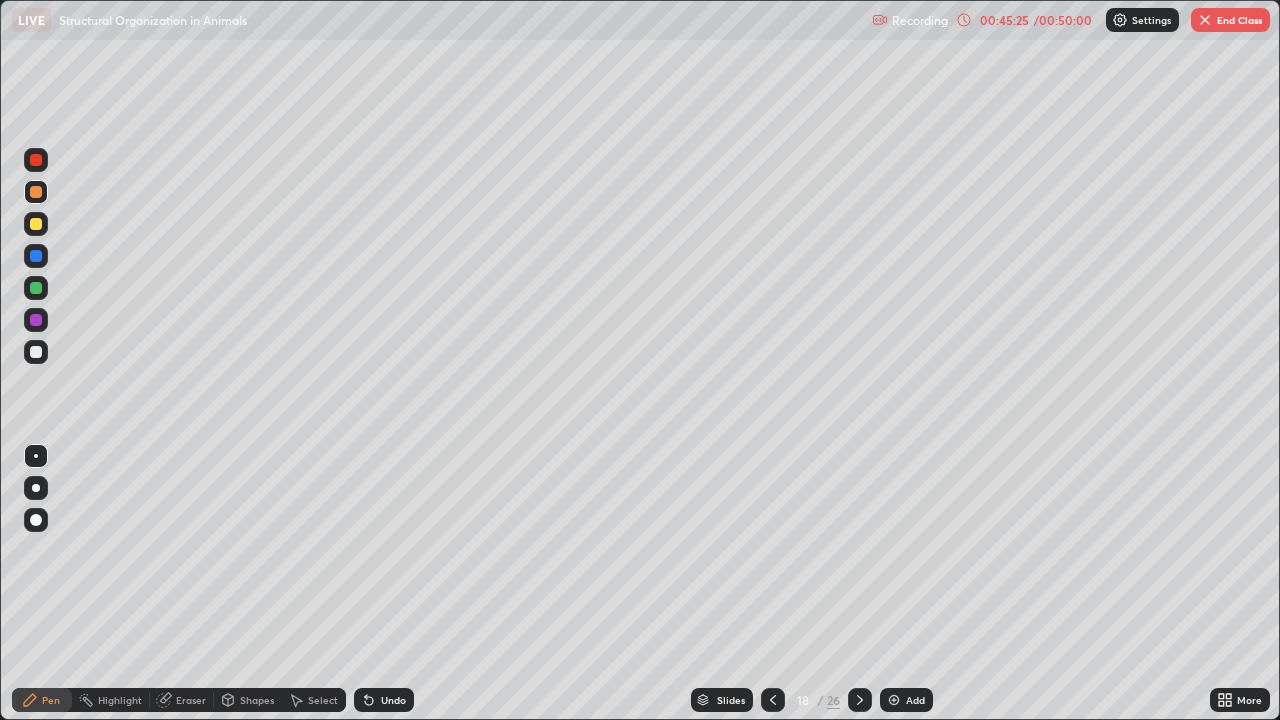 click at bounding box center [36, 224] 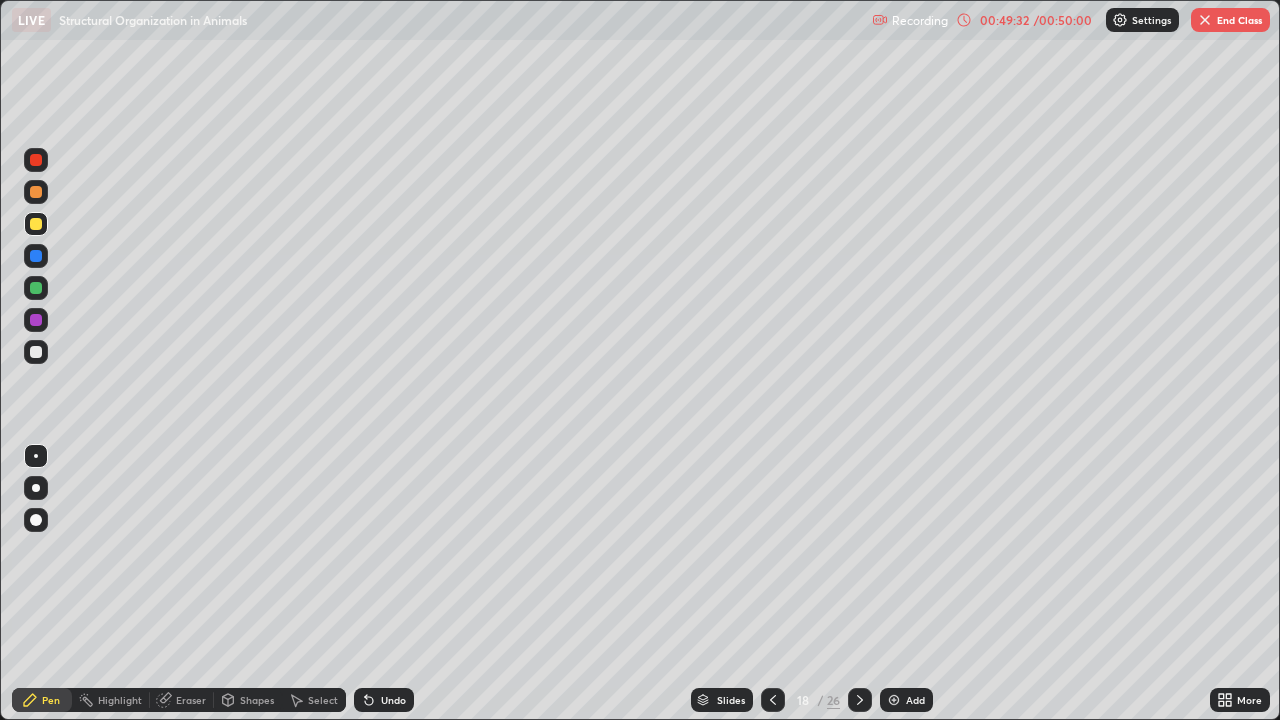 click at bounding box center [1205, 20] 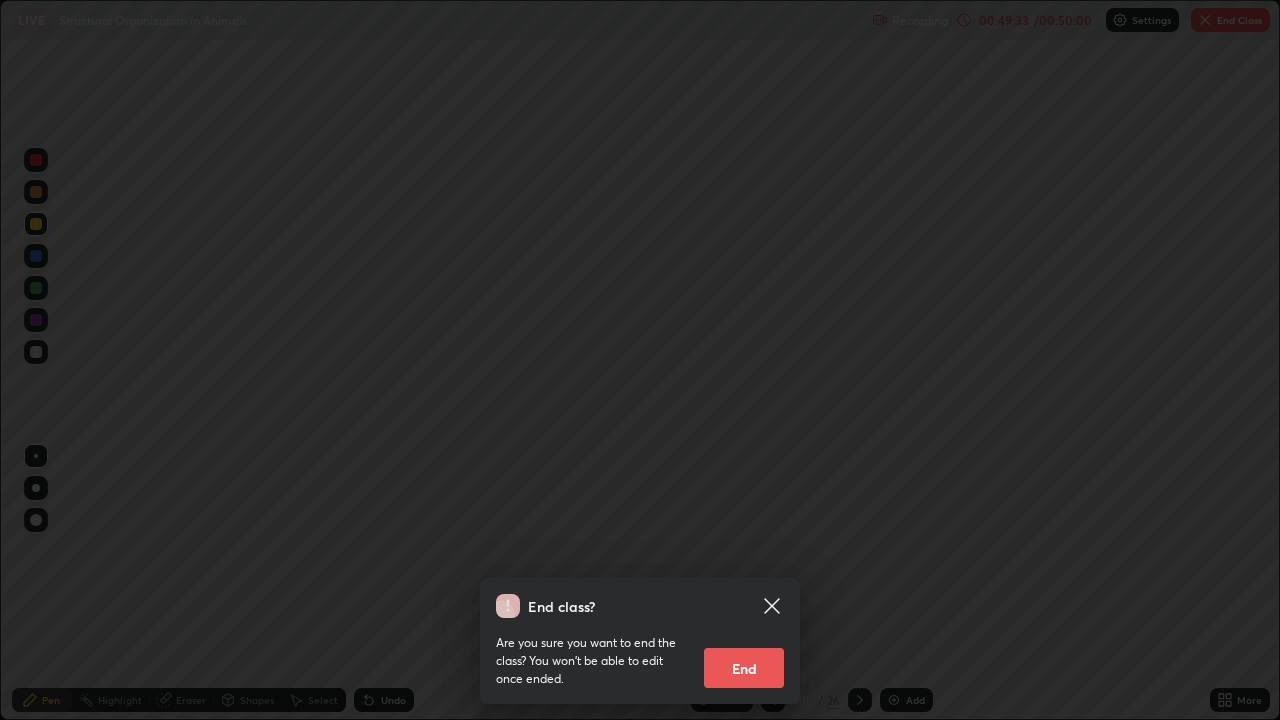 click on "End" at bounding box center [744, 668] 